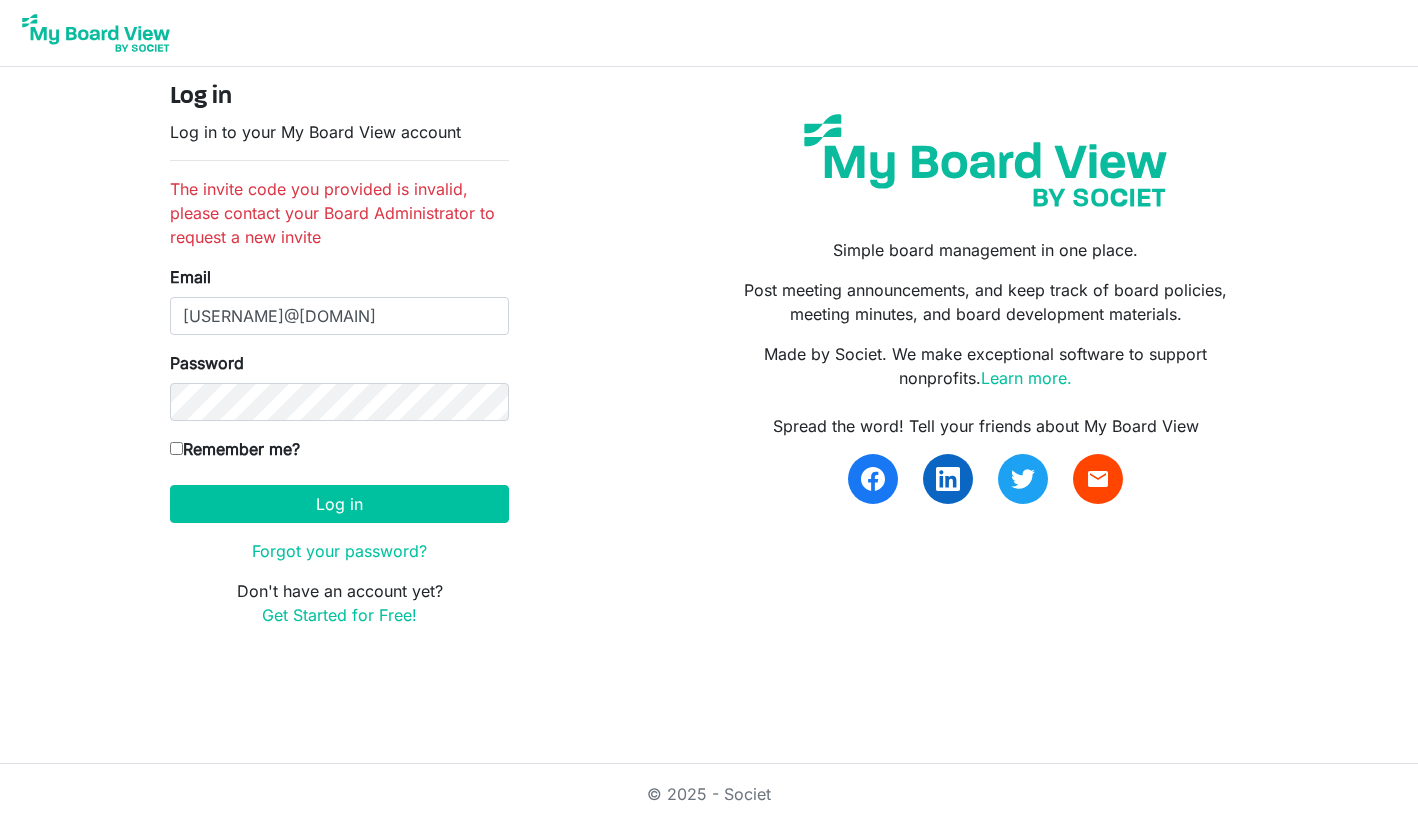 scroll, scrollTop: 0, scrollLeft: 0, axis: both 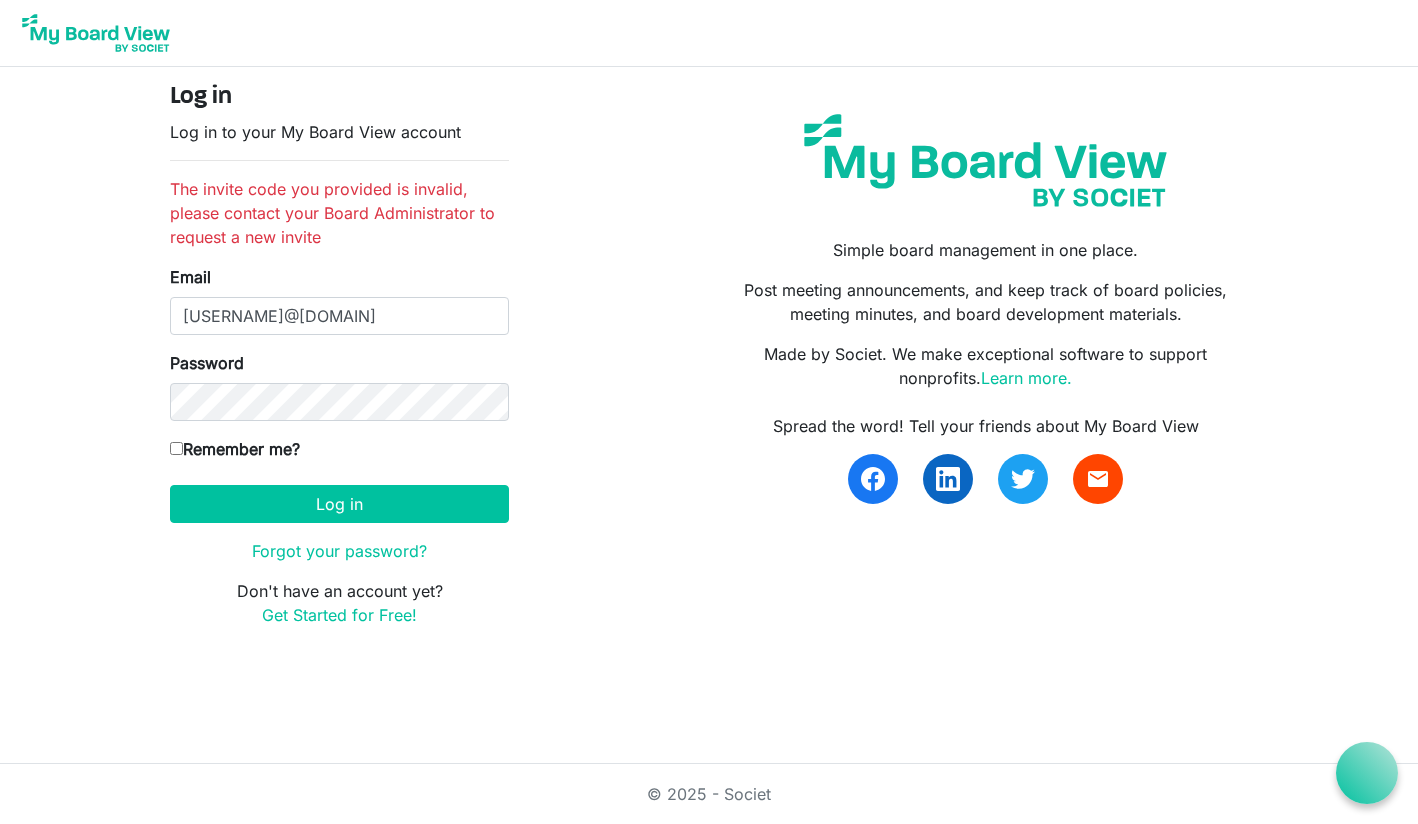 click on "Remember me?" at bounding box center (176, 448) 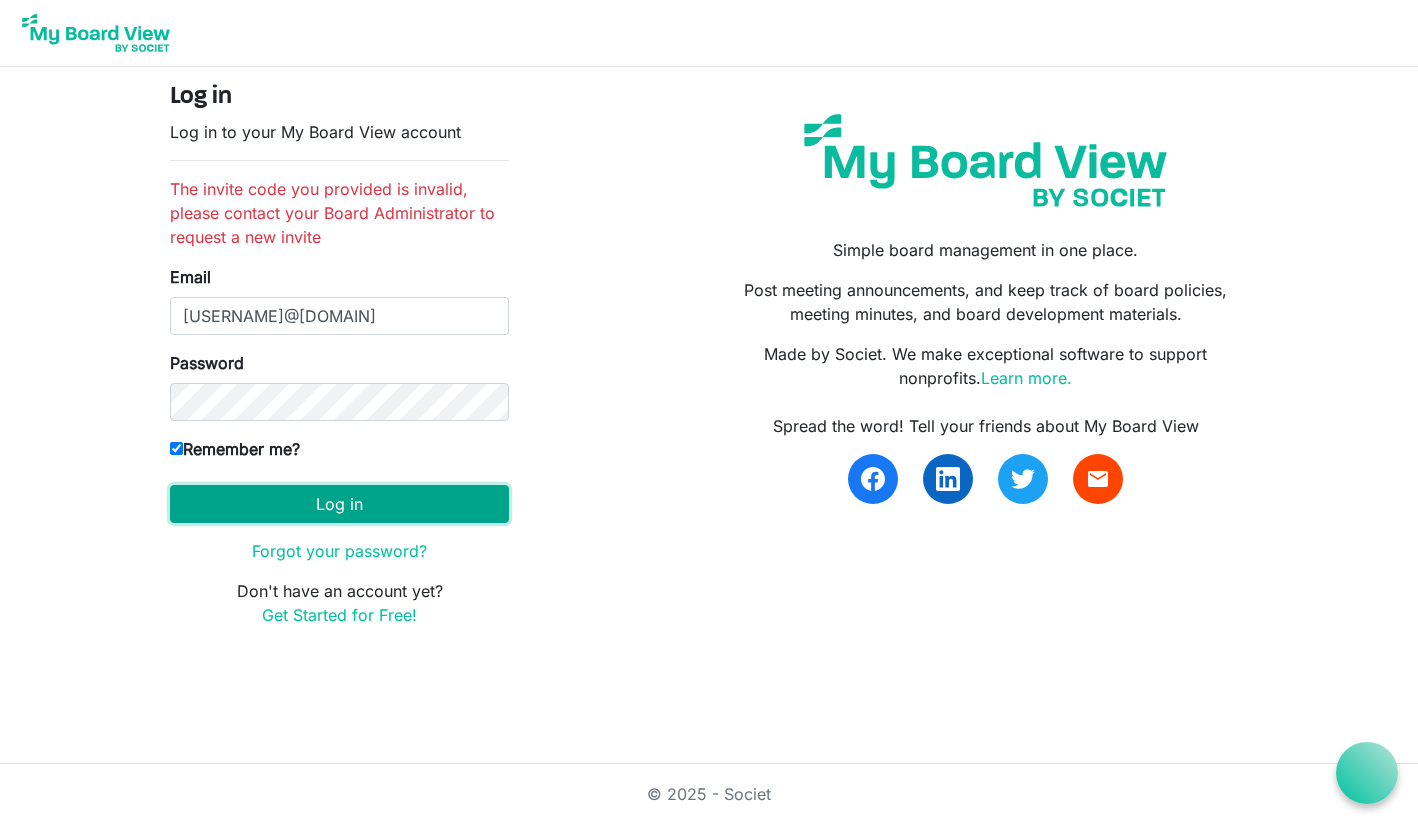 click on "Log in" at bounding box center [339, 504] 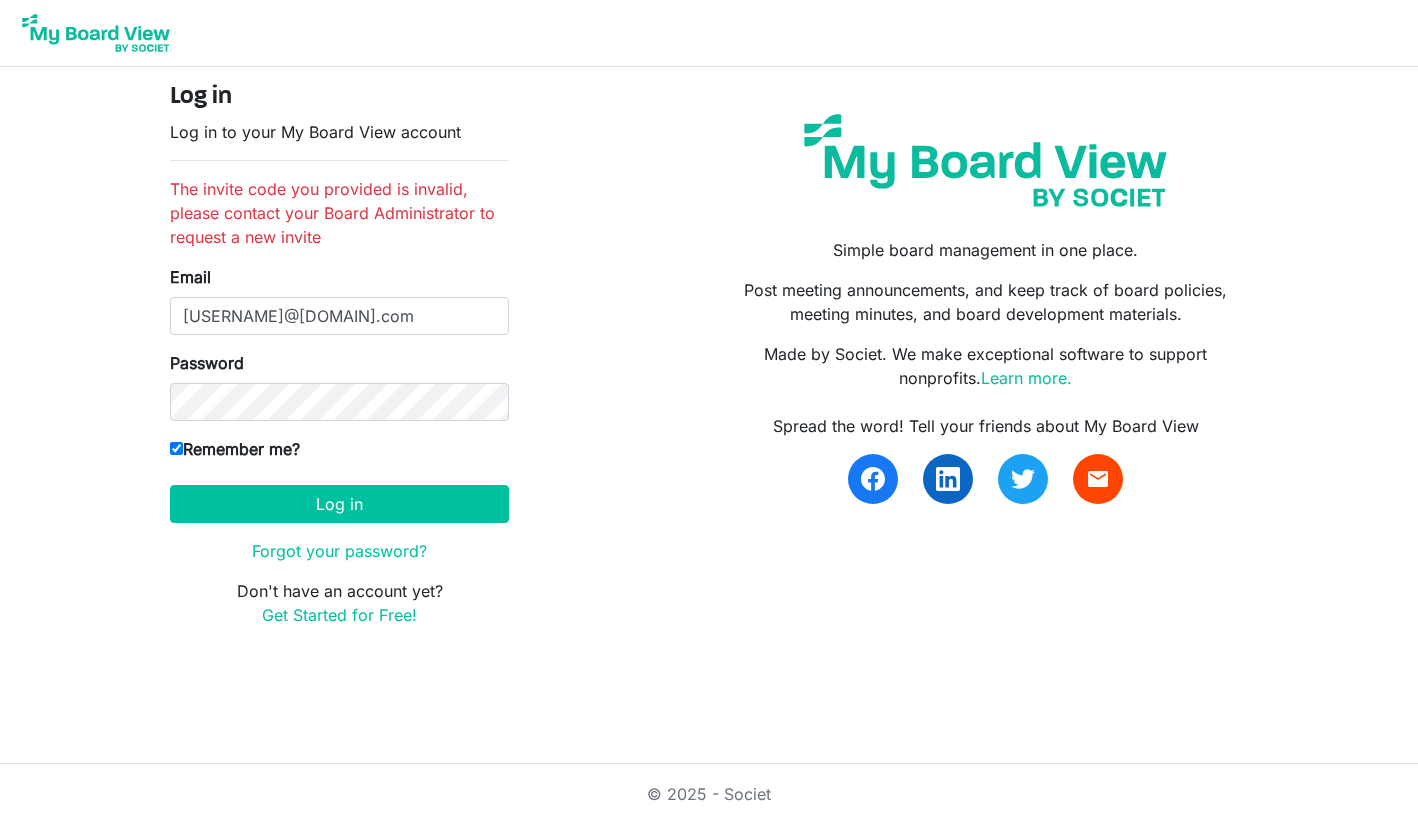 scroll, scrollTop: 0, scrollLeft: 0, axis: both 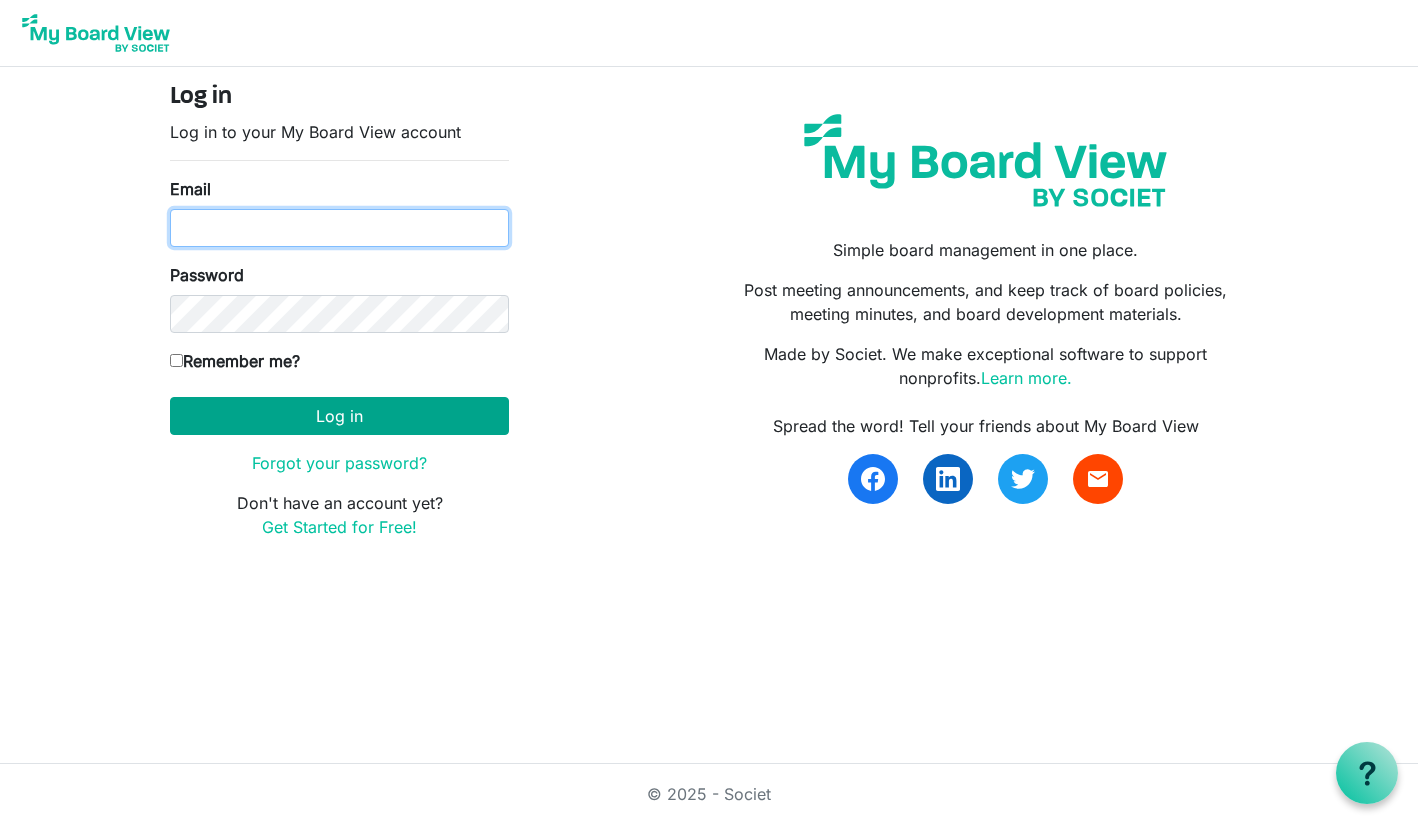 type on "[EMAIL]" 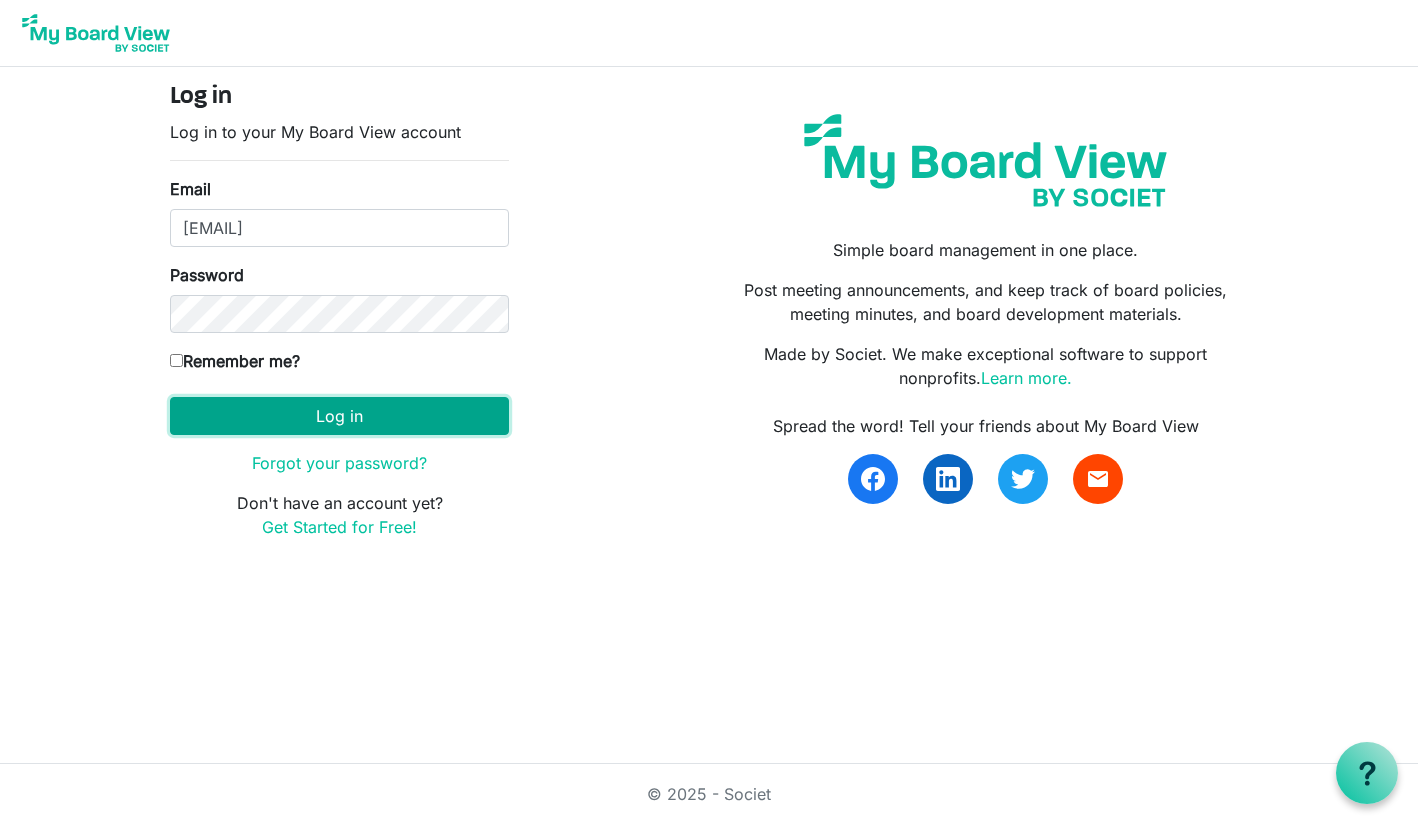 click on "Log in" at bounding box center [339, 416] 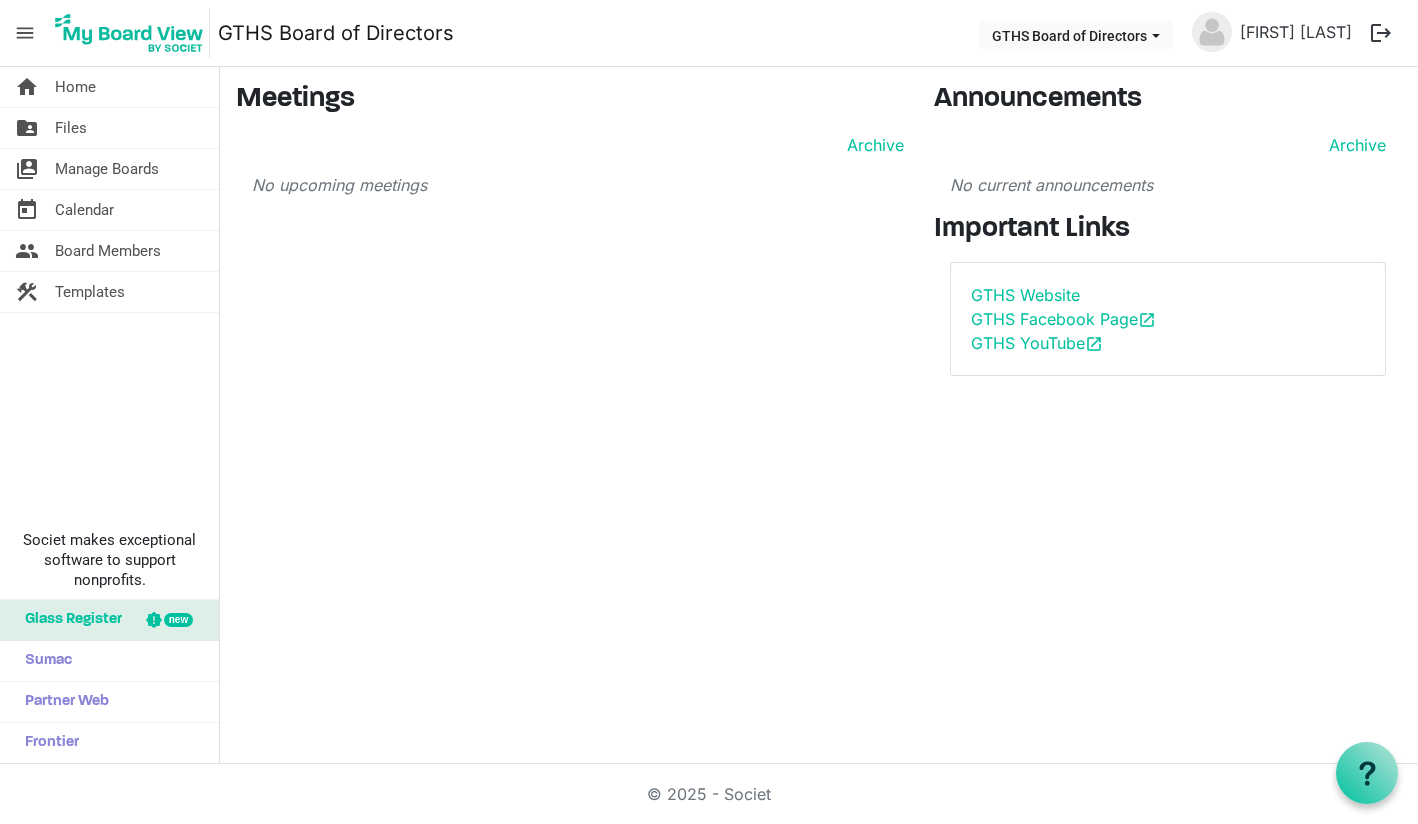 scroll, scrollTop: 0, scrollLeft: 0, axis: both 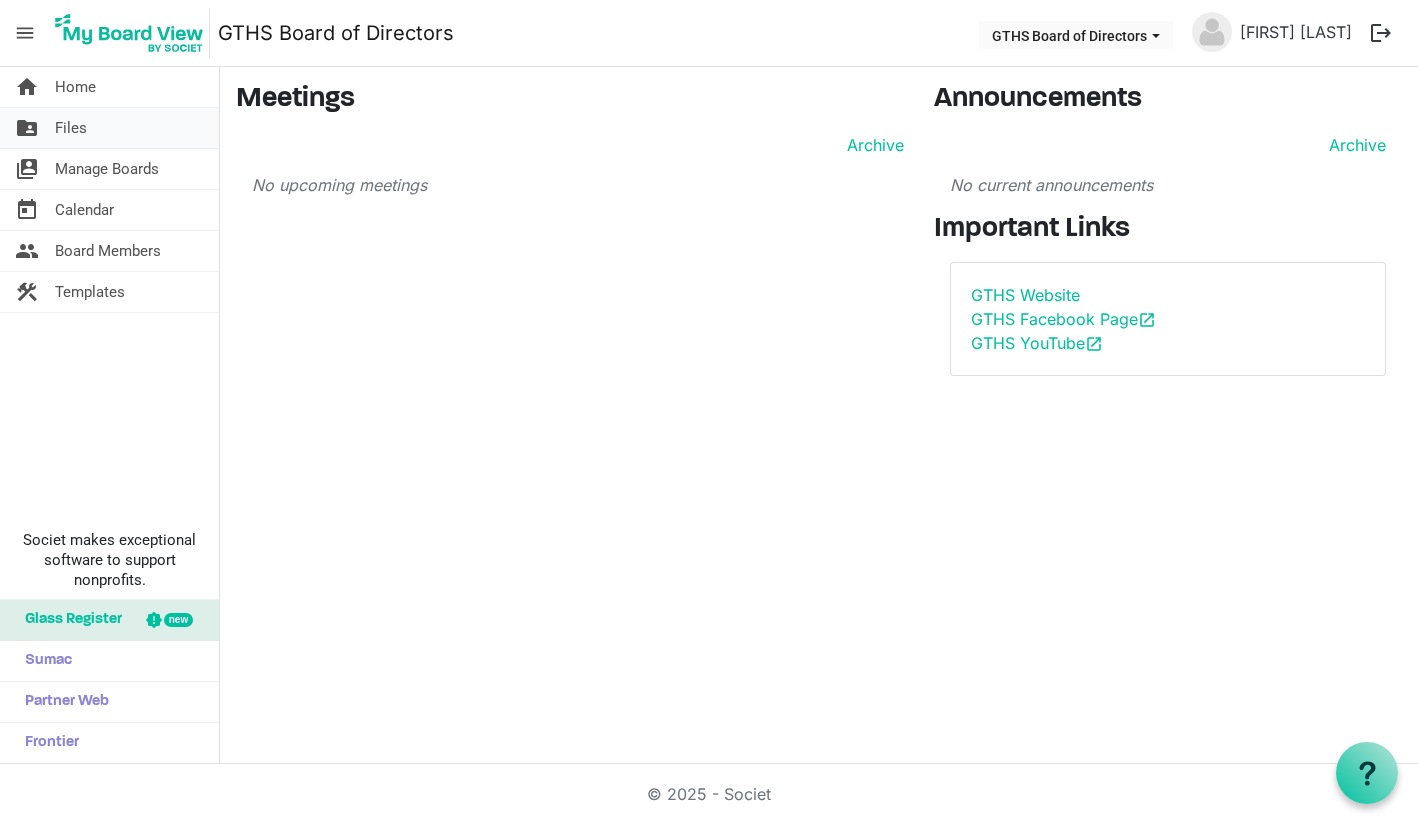 click on "Files" at bounding box center (71, 128) 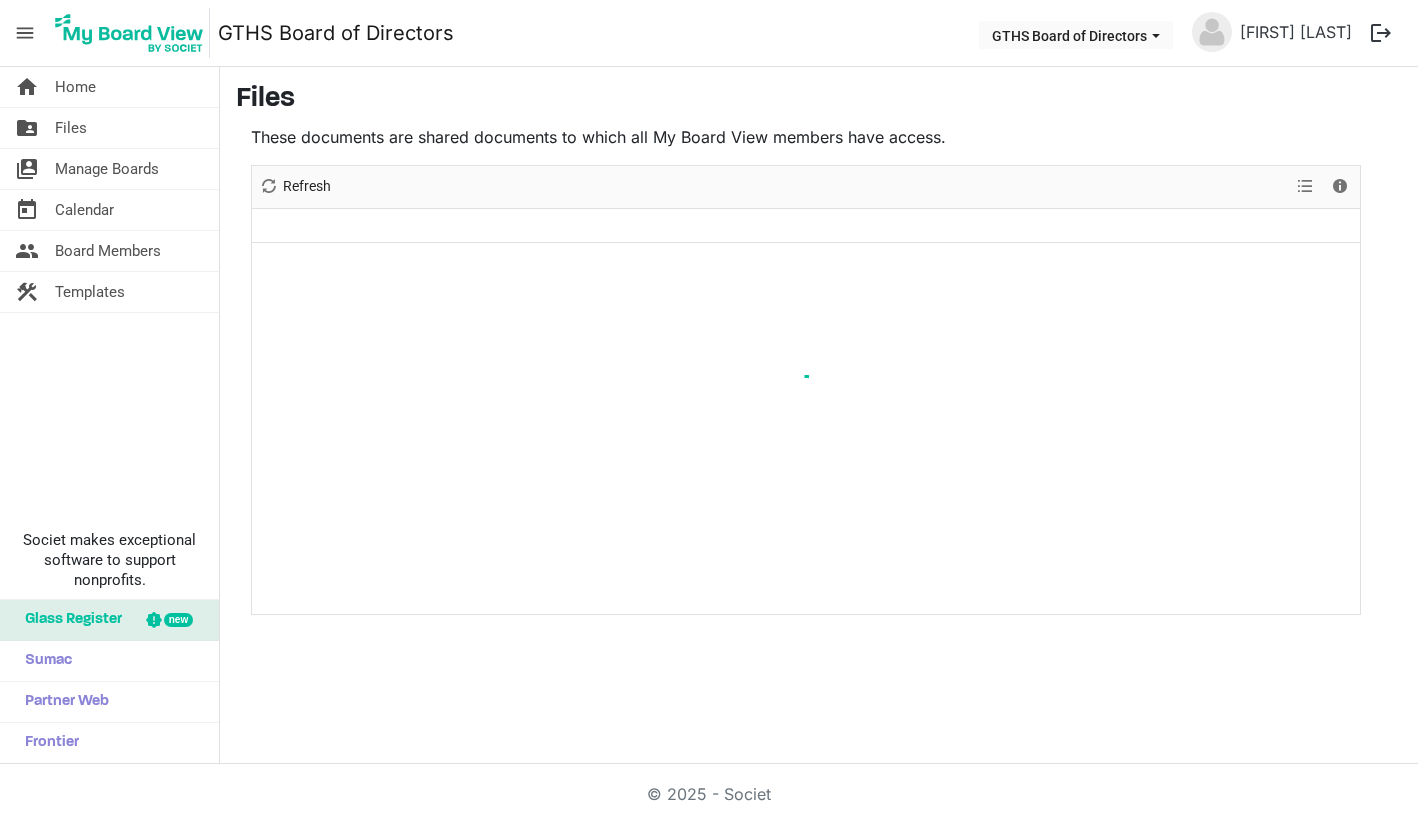 scroll, scrollTop: 0, scrollLeft: 0, axis: both 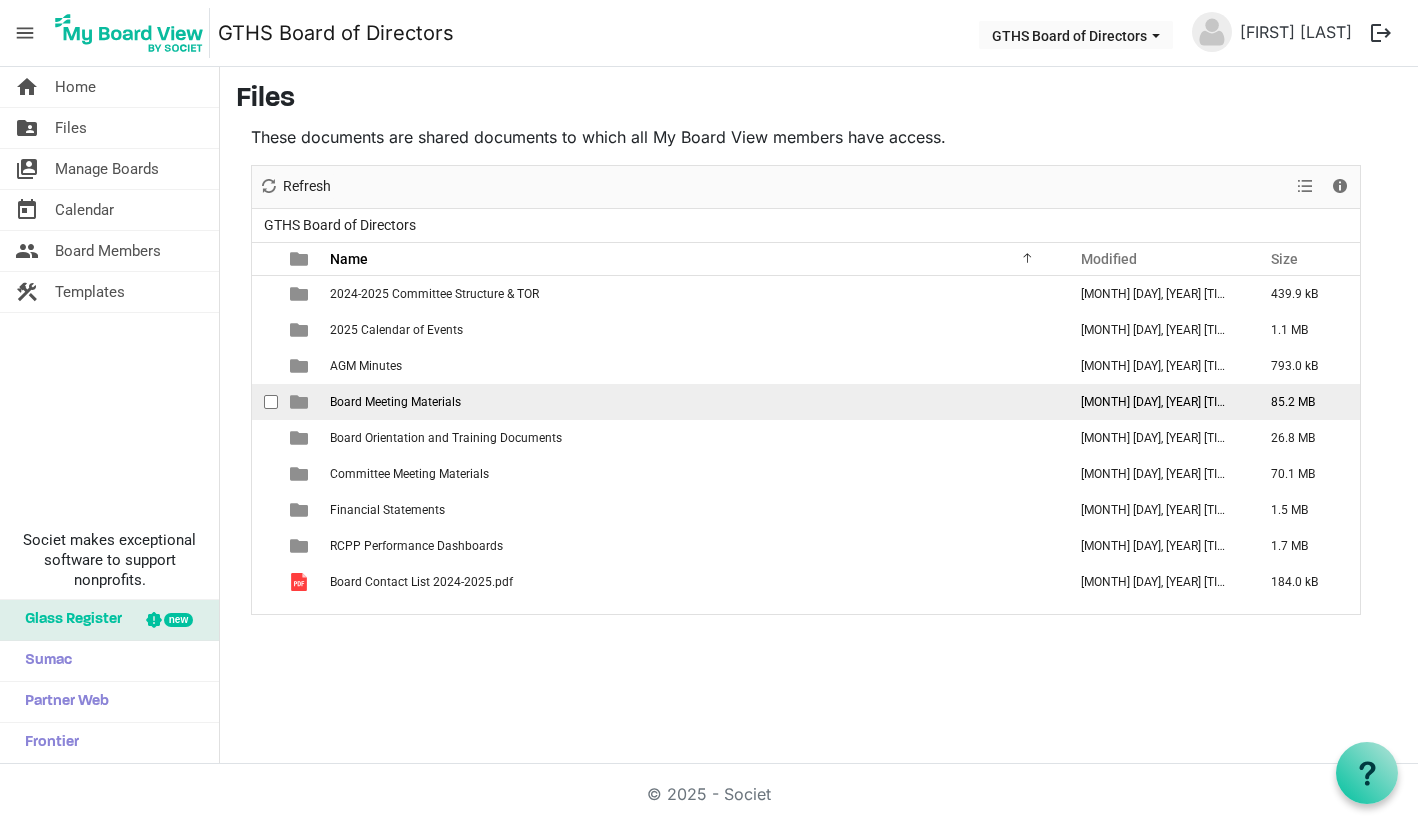 click on "Board Meeting Materials" at bounding box center [395, 402] 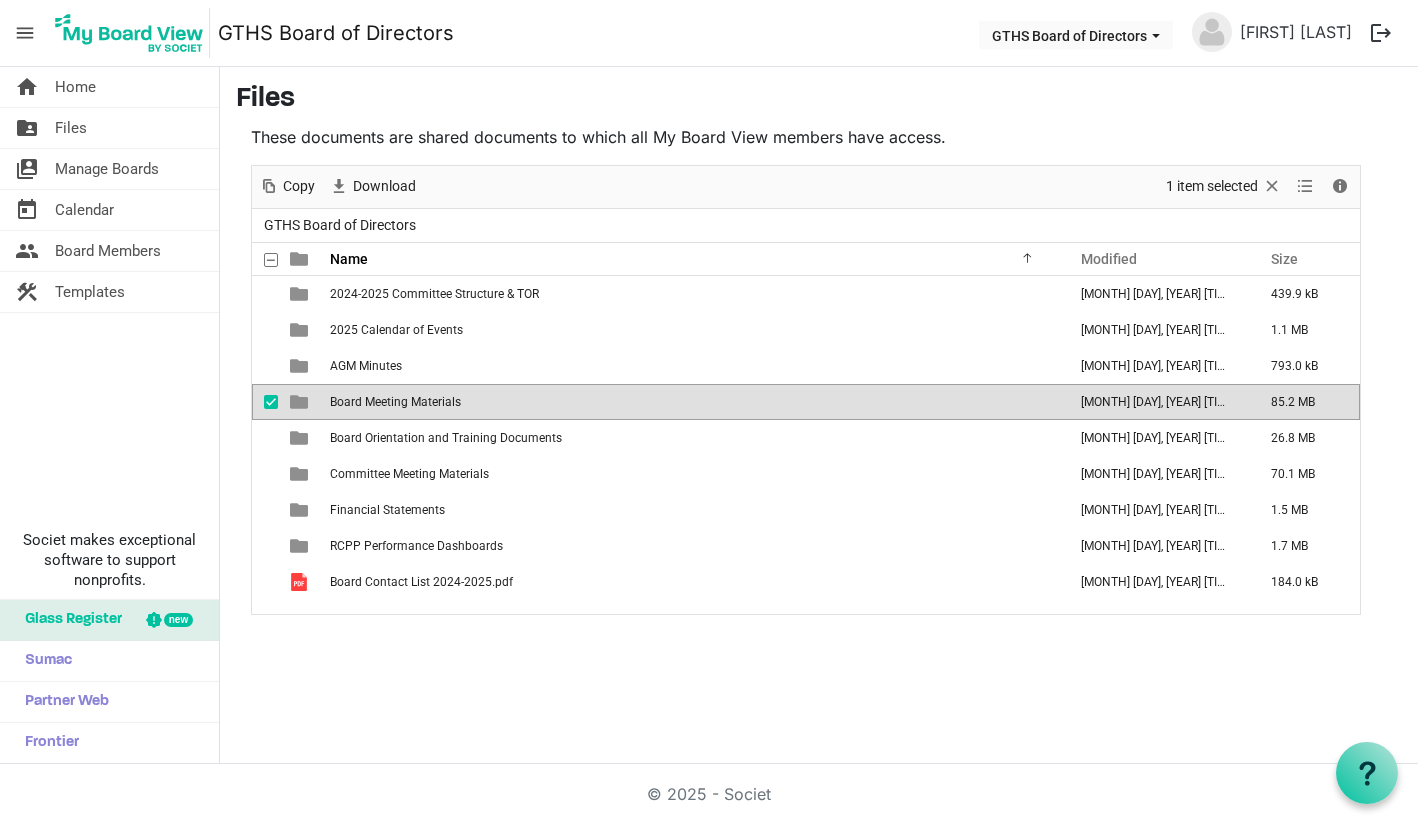click on "Board Meeting Materials" at bounding box center (395, 402) 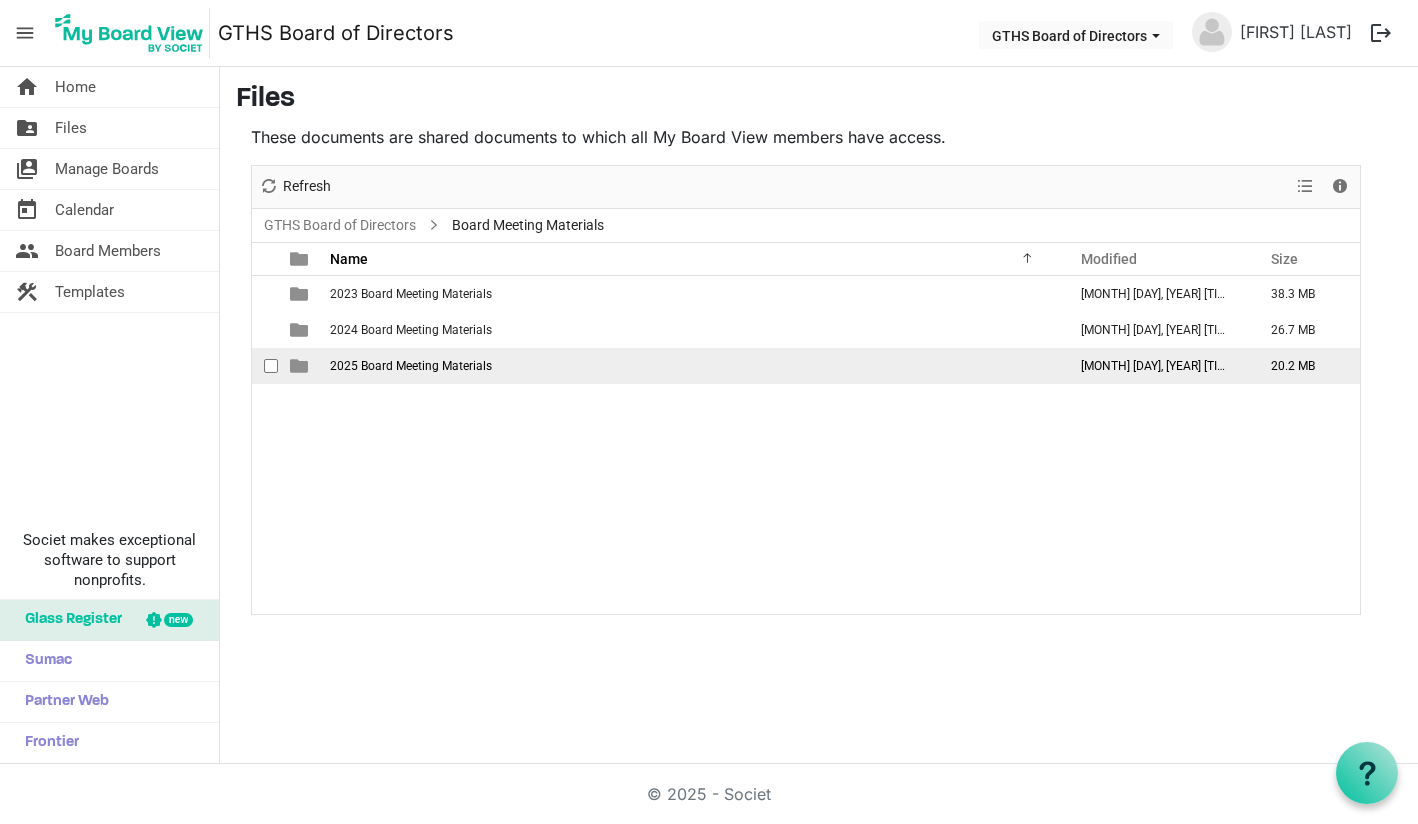 click on "2025 Board Meeting Materials" at bounding box center (411, 366) 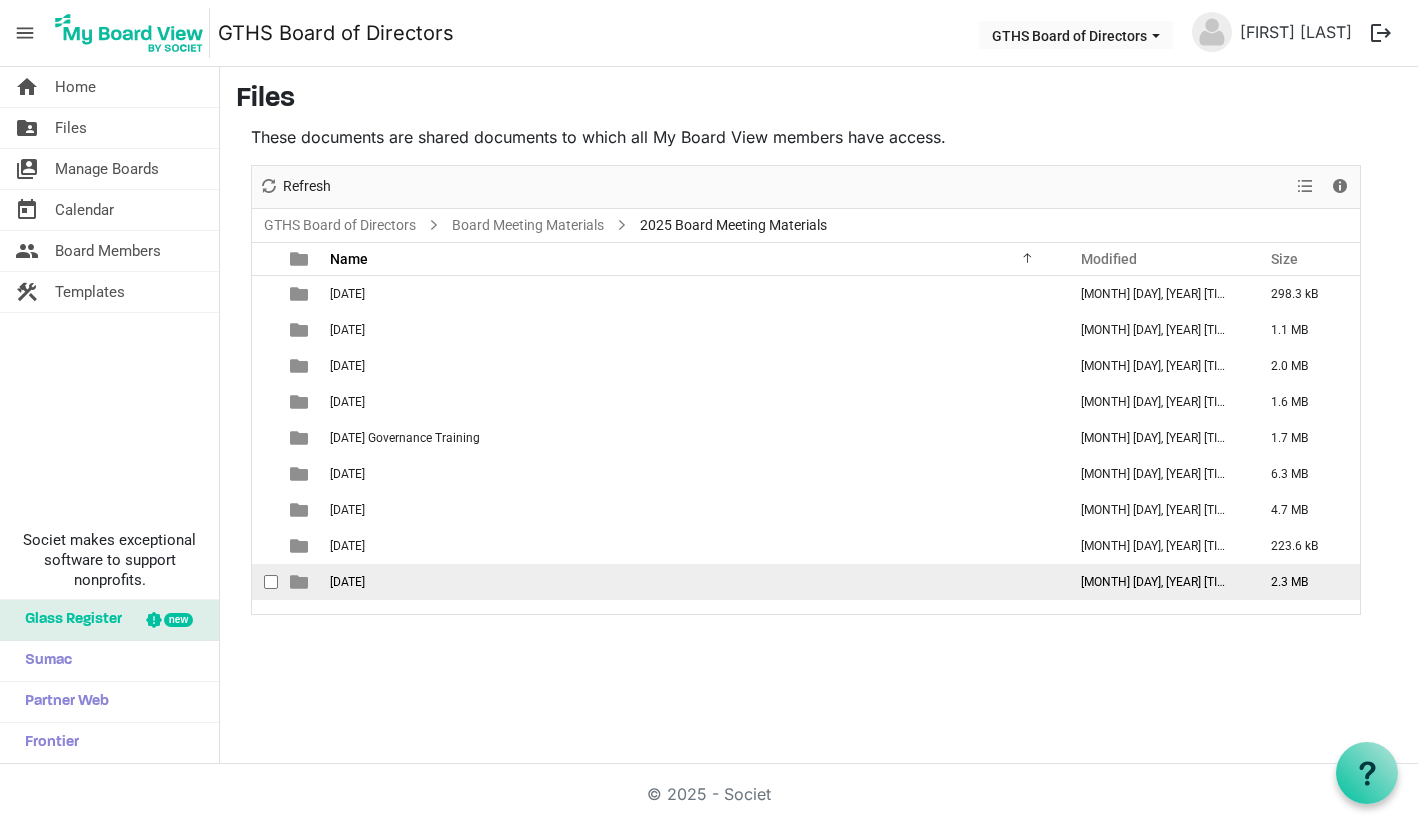 click on "[DATE]" at bounding box center [692, 582] 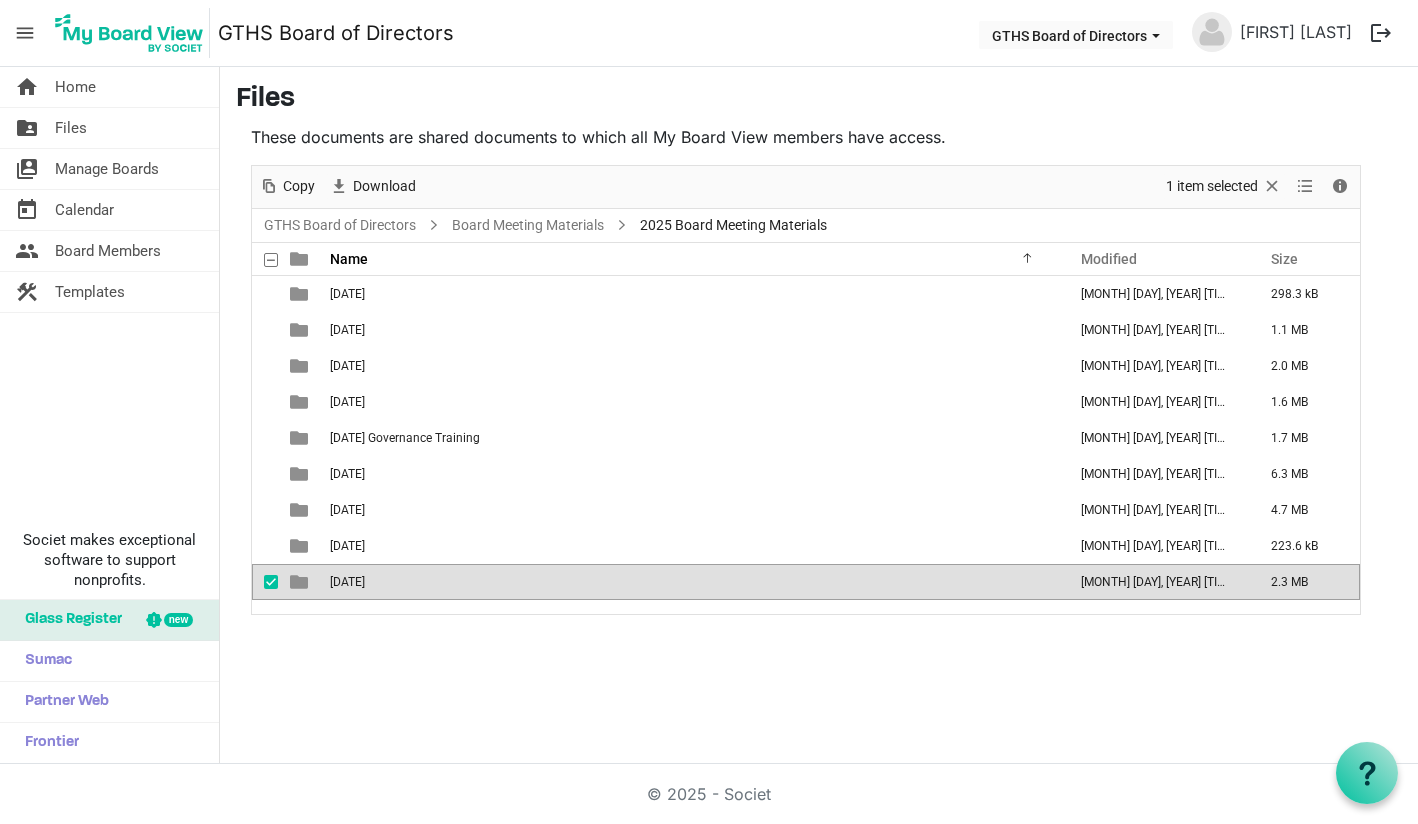click on "[DATE]" at bounding box center (692, 582) 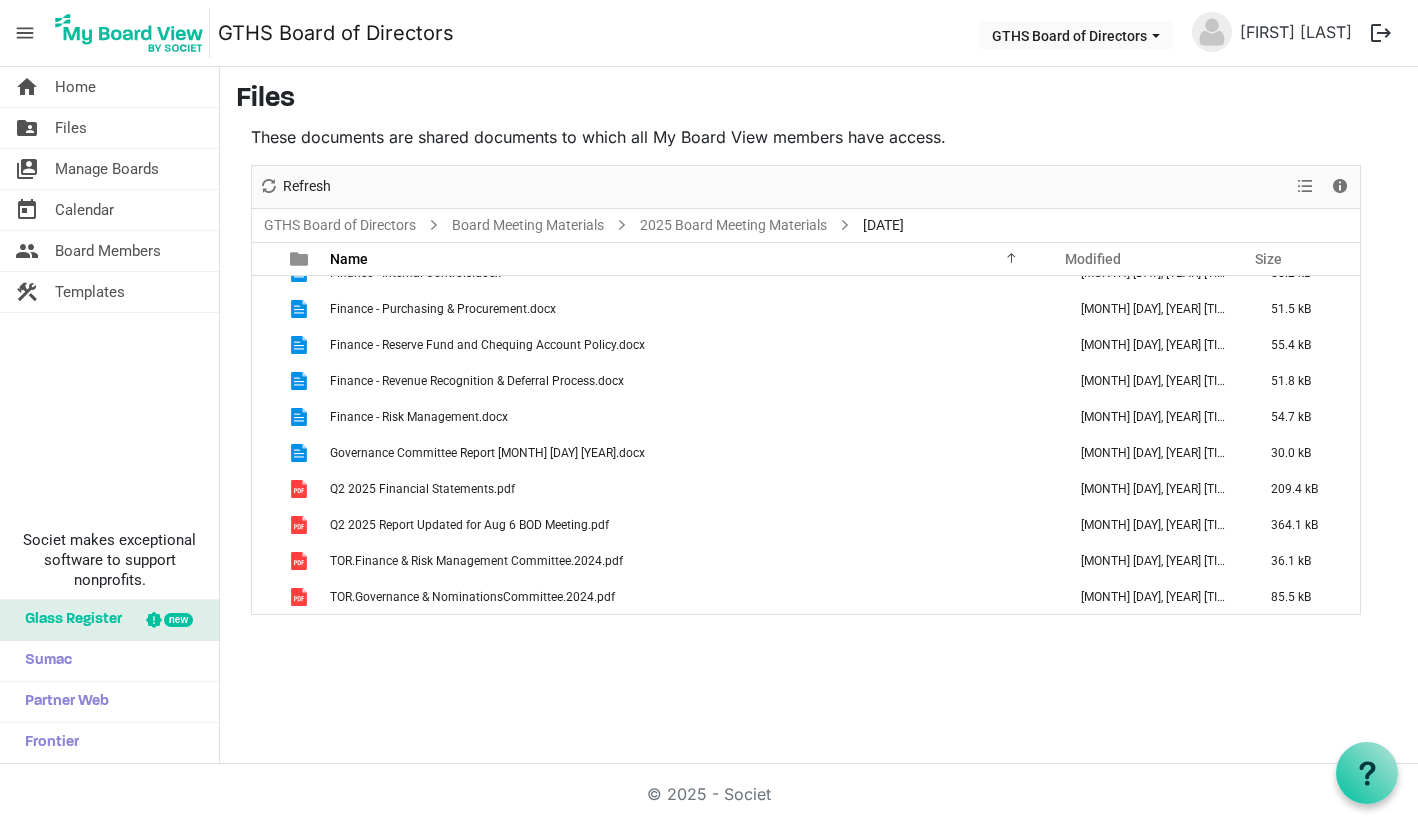 scroll, scrollTop: 238, scrollLeft: 0, axis: vertical 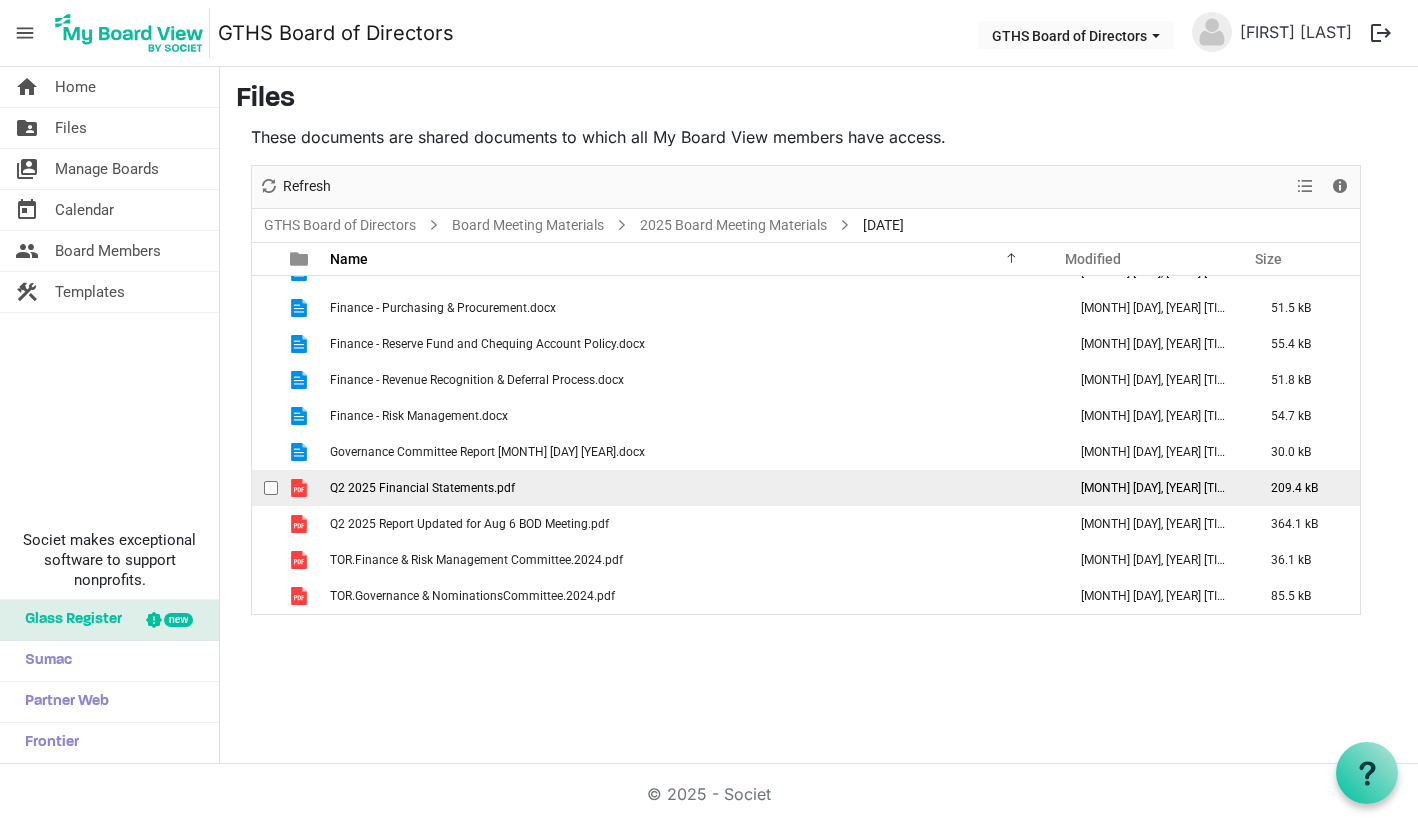 click on "Q2 2025 Financial Statements.pdf" at bounding box center (422, 488) 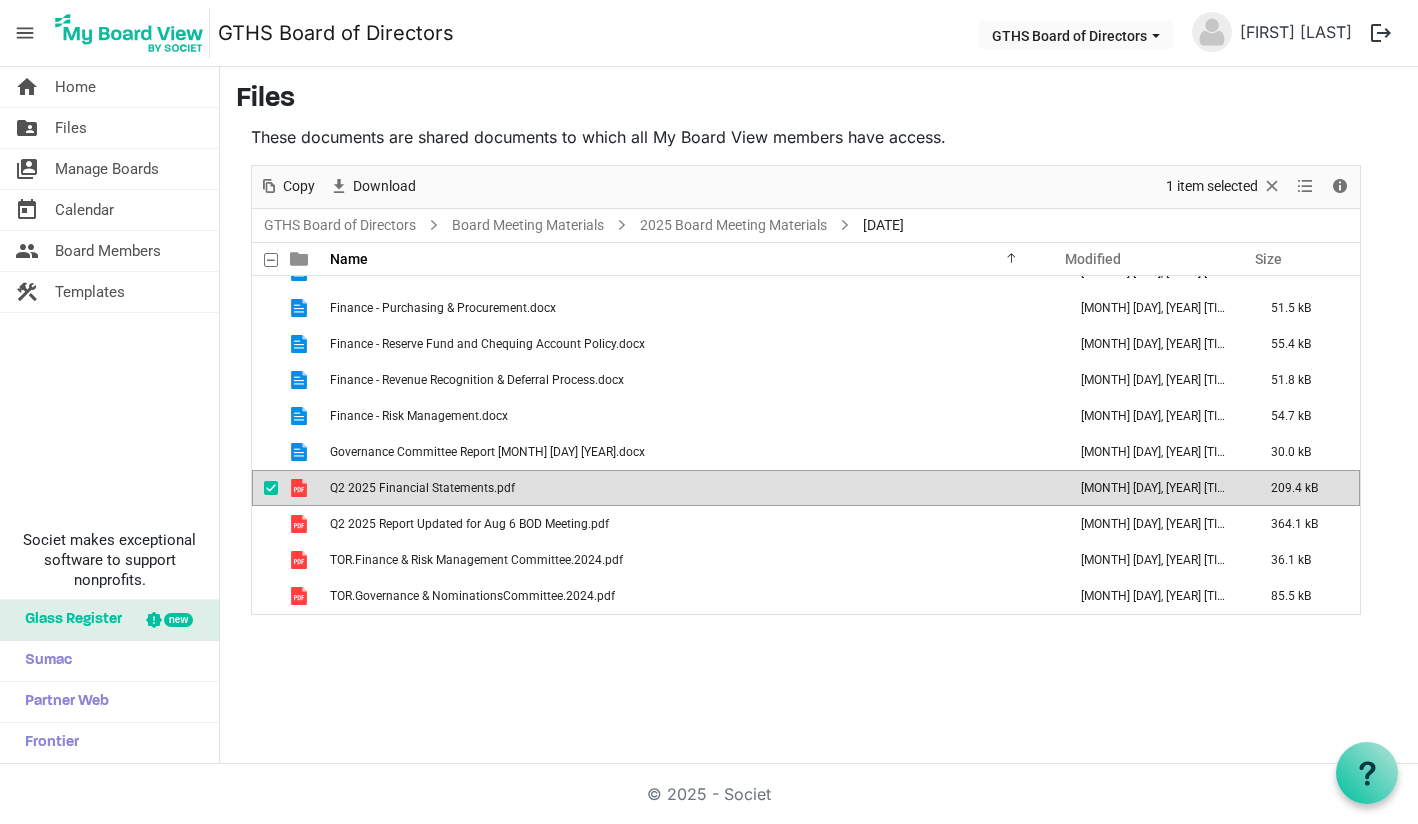 click on "Q2 2025 Financial Statements.pdf" at bounding box center [422, 488] 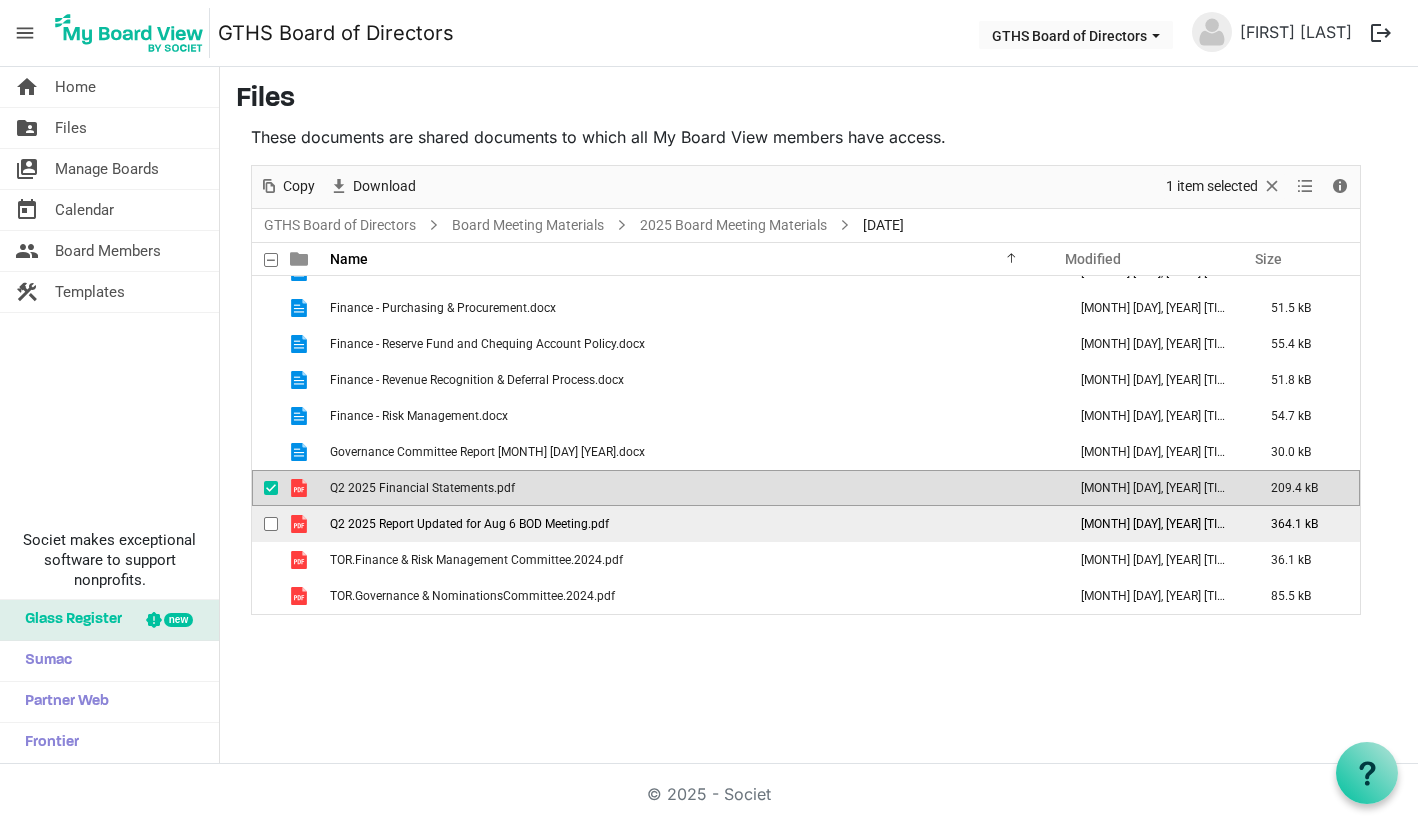 click on "Q2 2025 Report Updated for Aug 6 BOD Meeting.pdf" at bounding box center (469, 524) 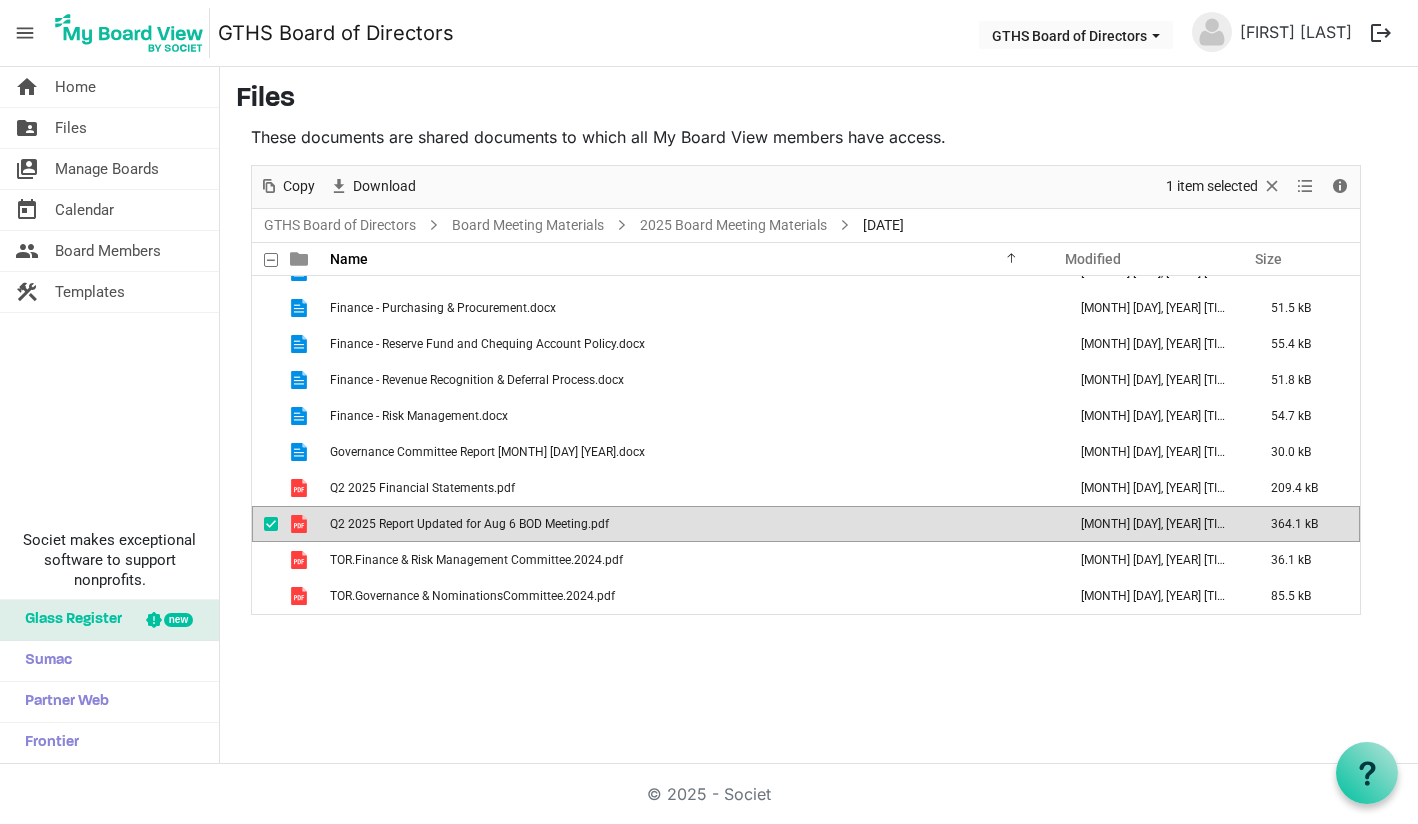 click on "Q2 2025 Report Updated for Aug 6 BOD Meeting.pdf" at bounding box center [469, 524] 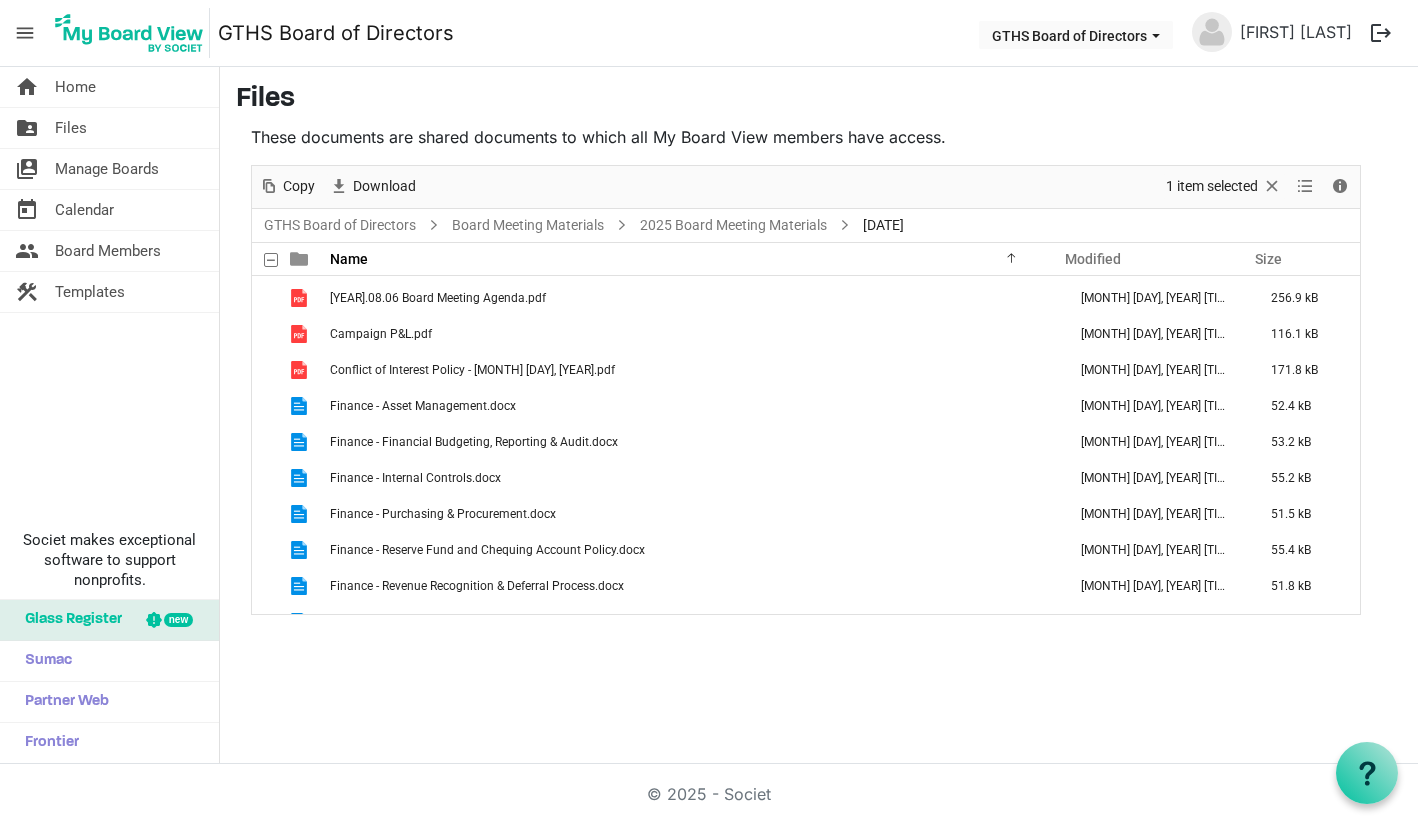 scroll, scrollTop: 0, scrollLeft: 0, axis: both 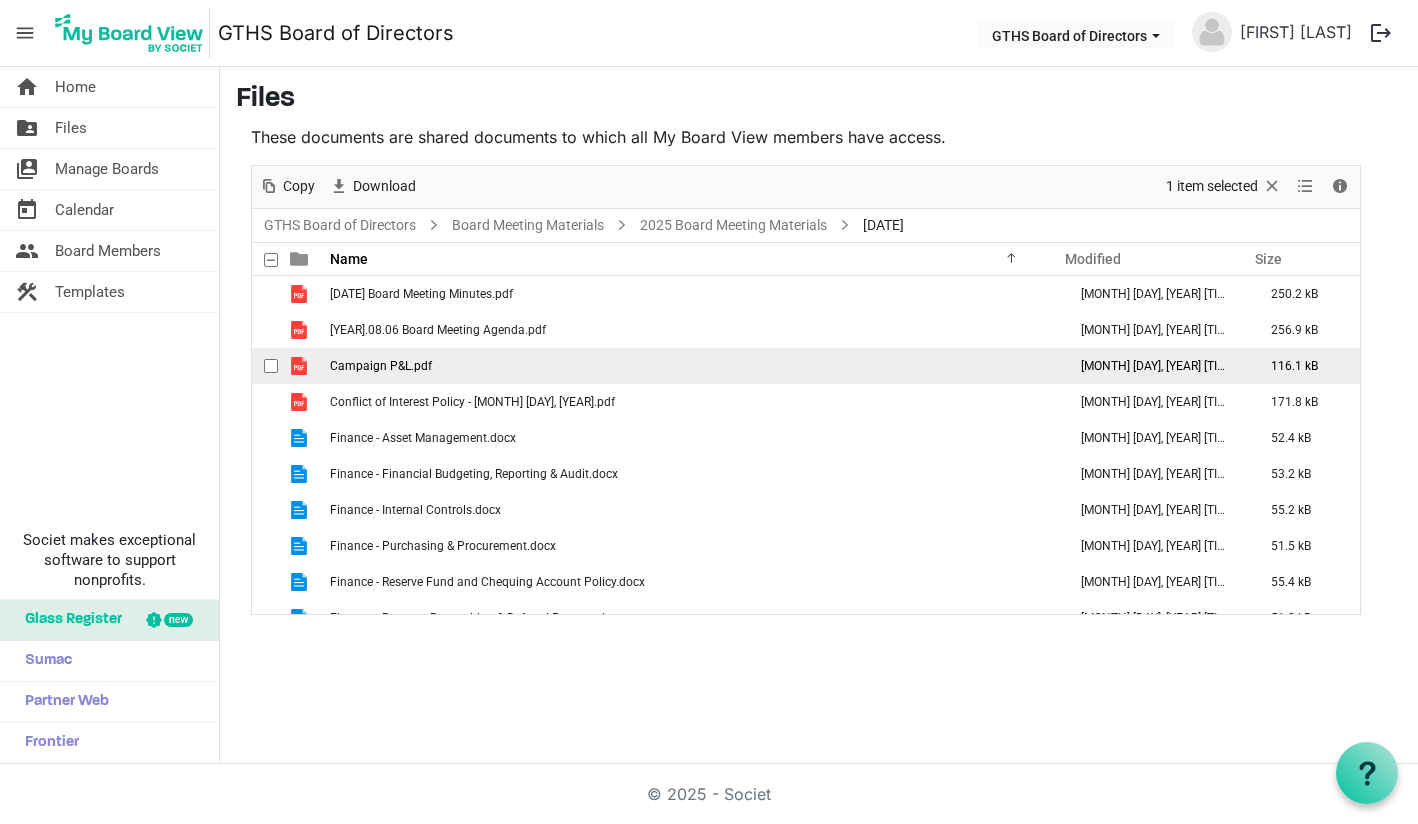 click on "Campaign P&L.pdf" at bounding box center [381, 366] 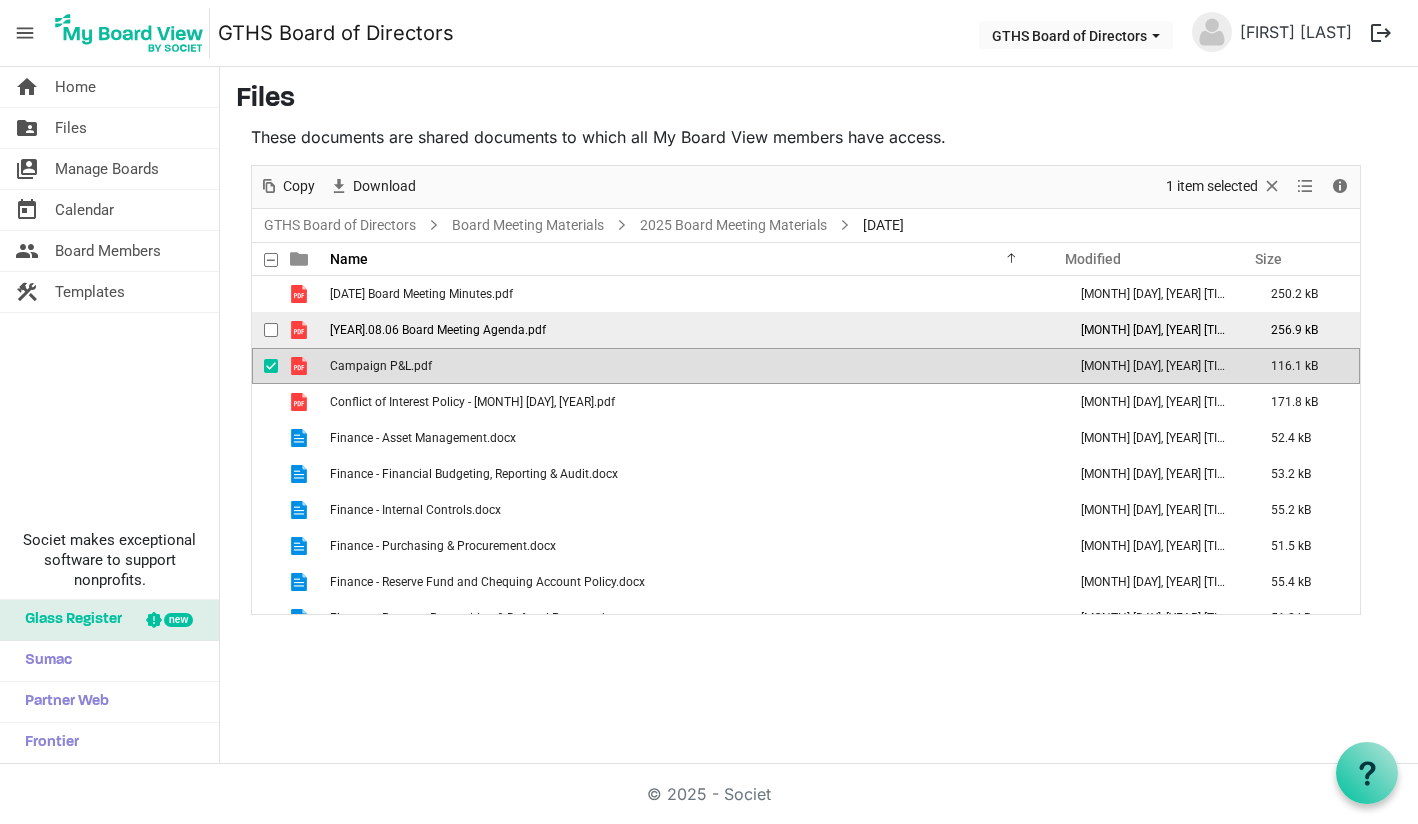 click at bounding box center [271, 330] 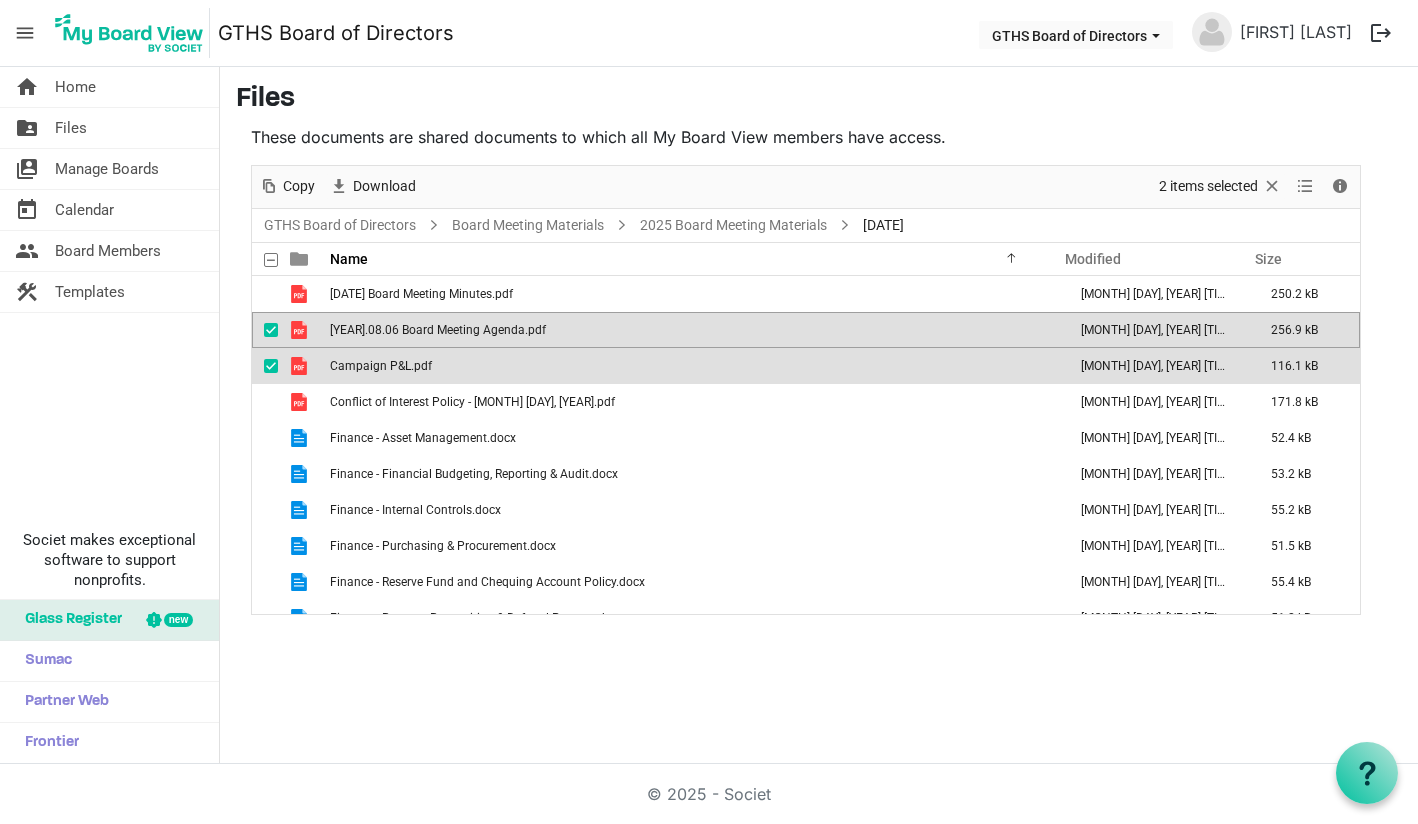 click on "2025.08.06 Board Meeting Agenda.pdf" at bounding box center [692, 330] 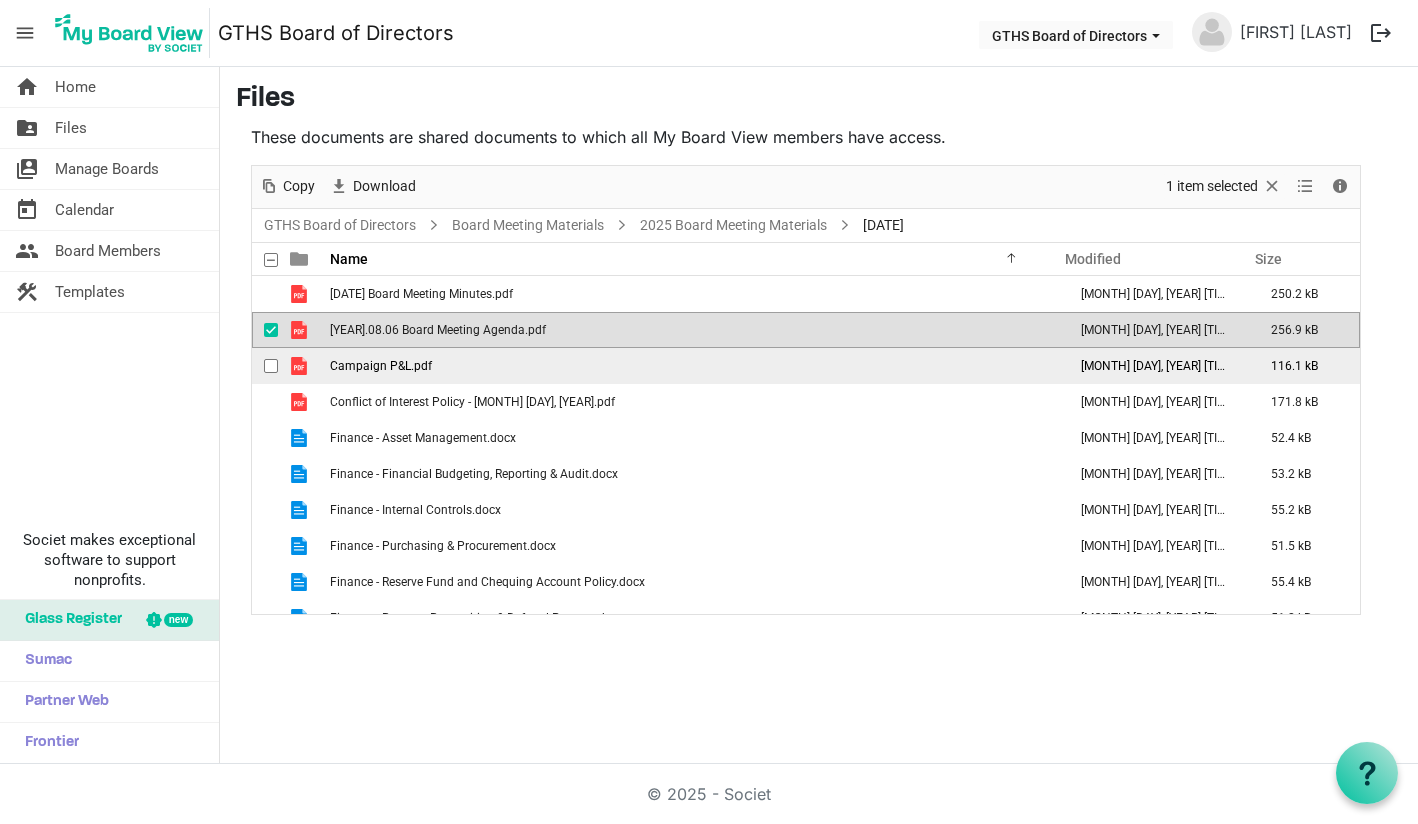 click on "Campaign P&L.pdf" at bounding box center (381, 366) 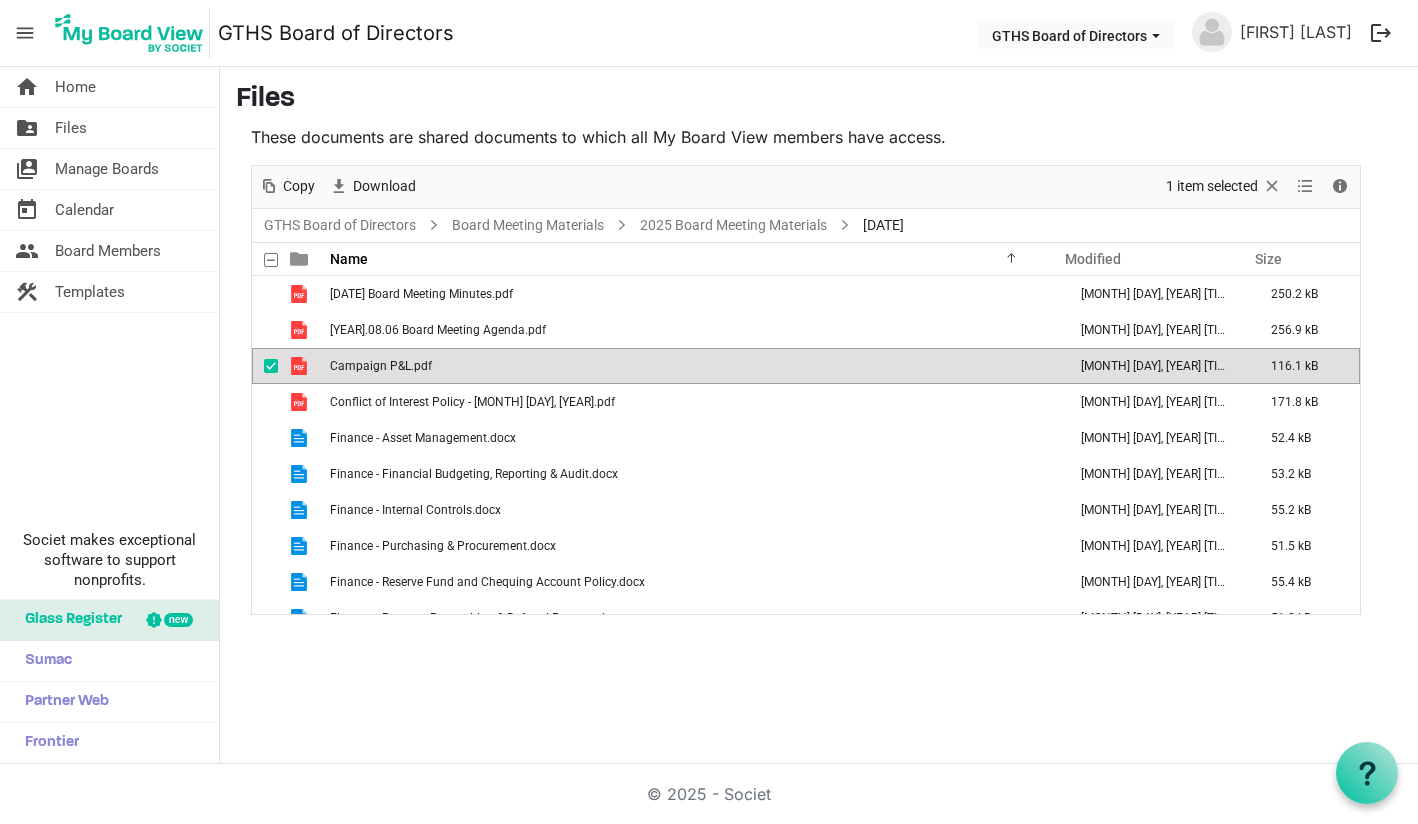 click on "Campaign P&L.pdf" at bounding box center [381, 366] 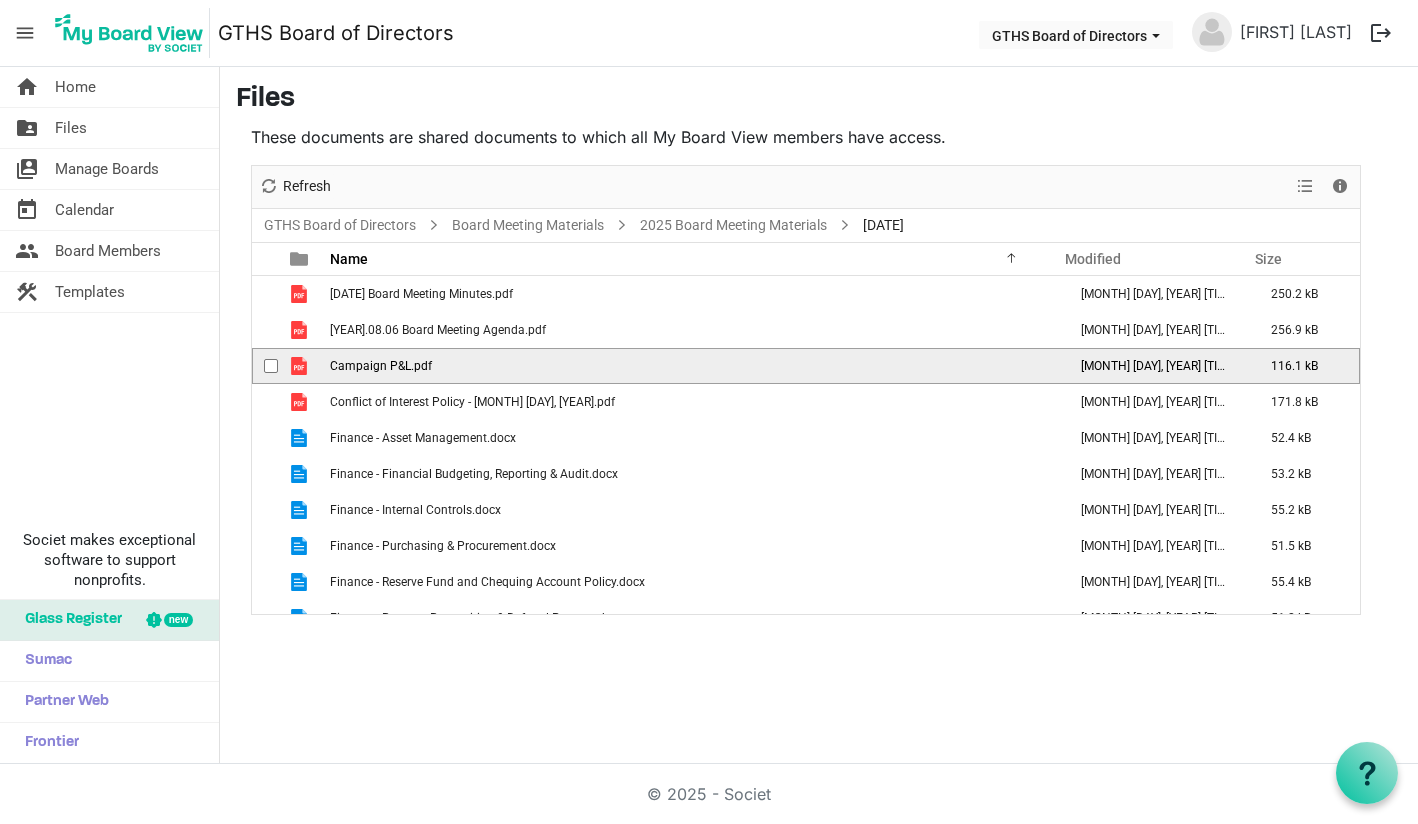 click on "Campaign P&L.pdf" at bounding box center [381, 366] 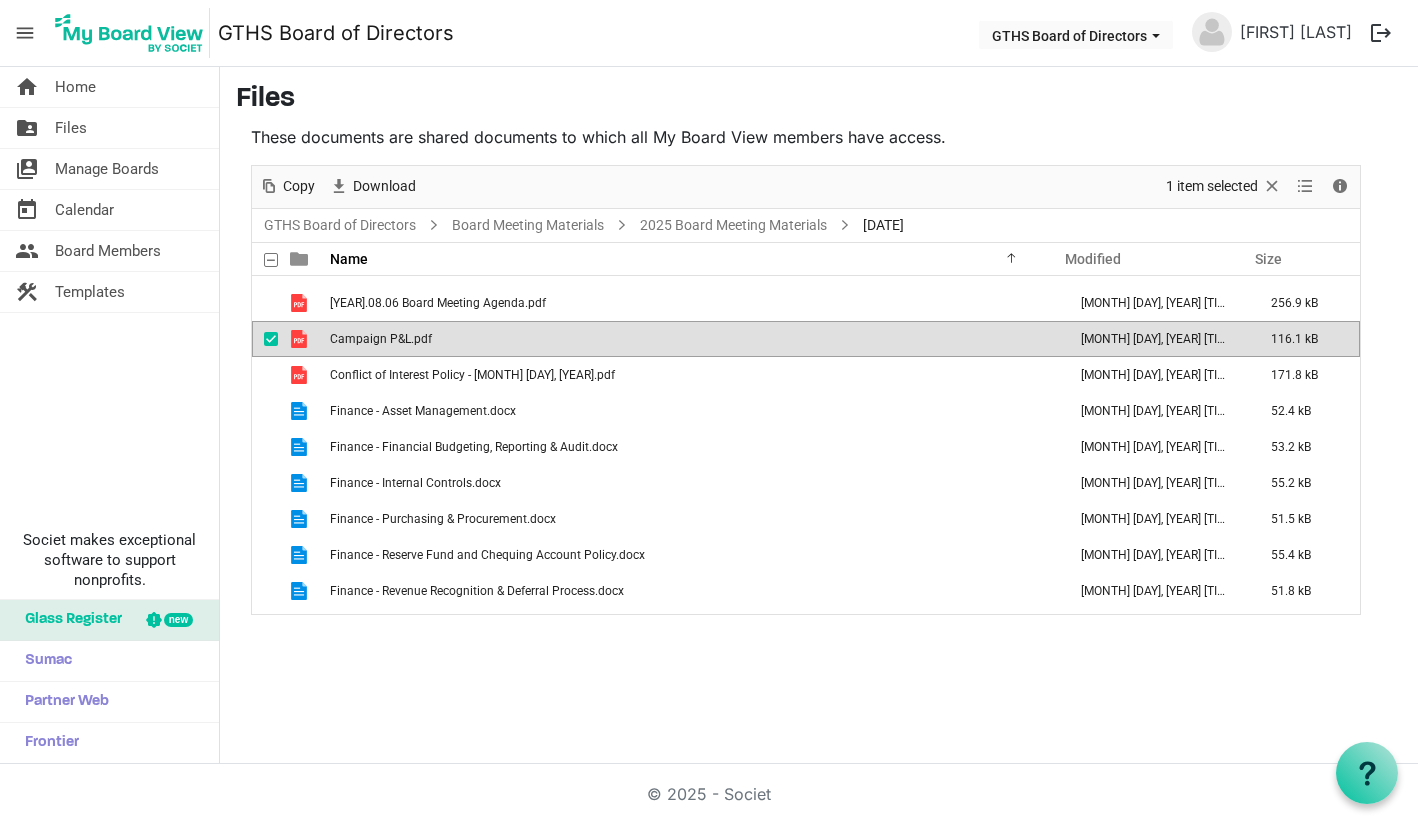 scroll, scrollTop: 0, scrollLeft: 0, axis: both 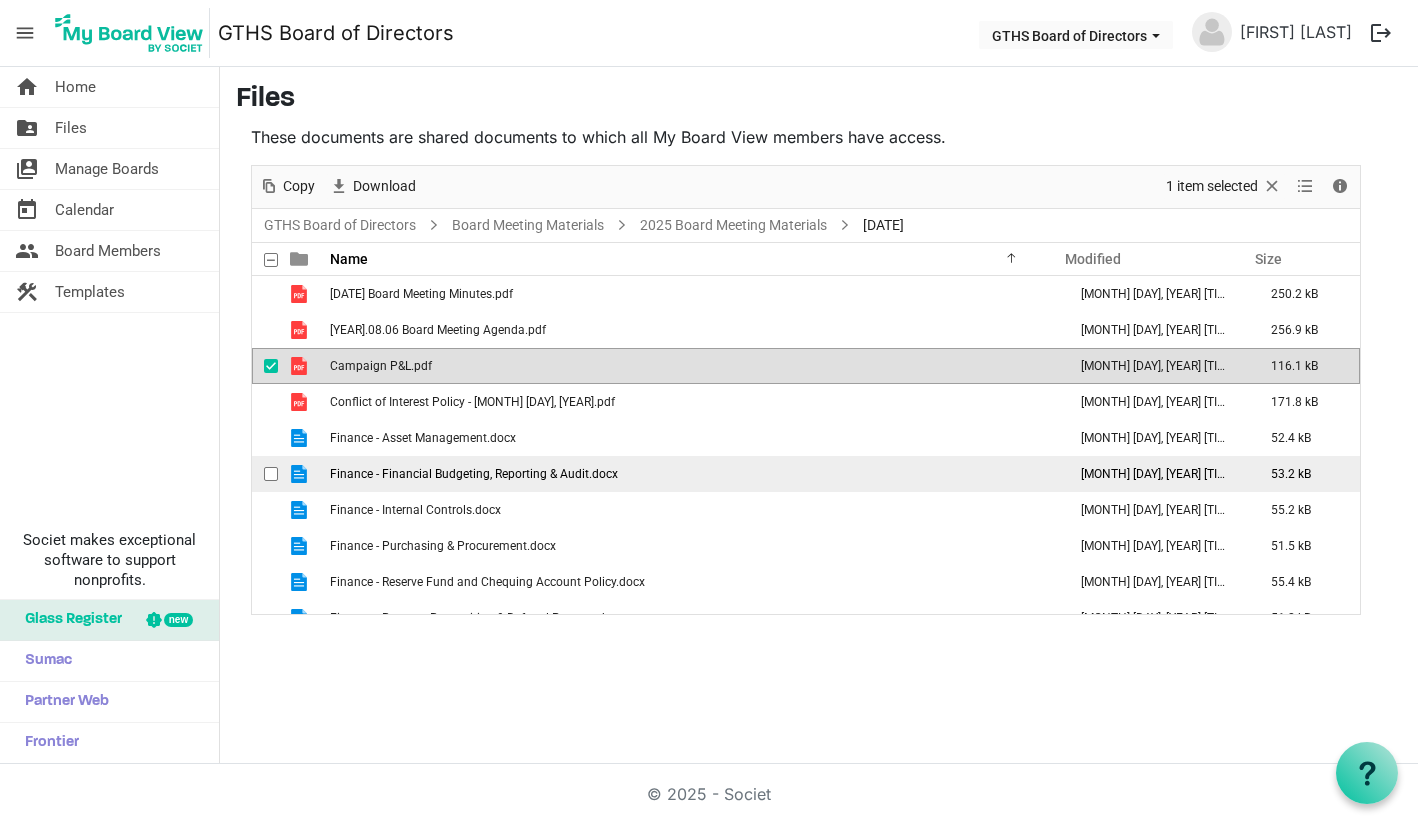 click on "Finance - Financial Budgeting, Reporting & Audit.docx" at bounding box center (692, 474) 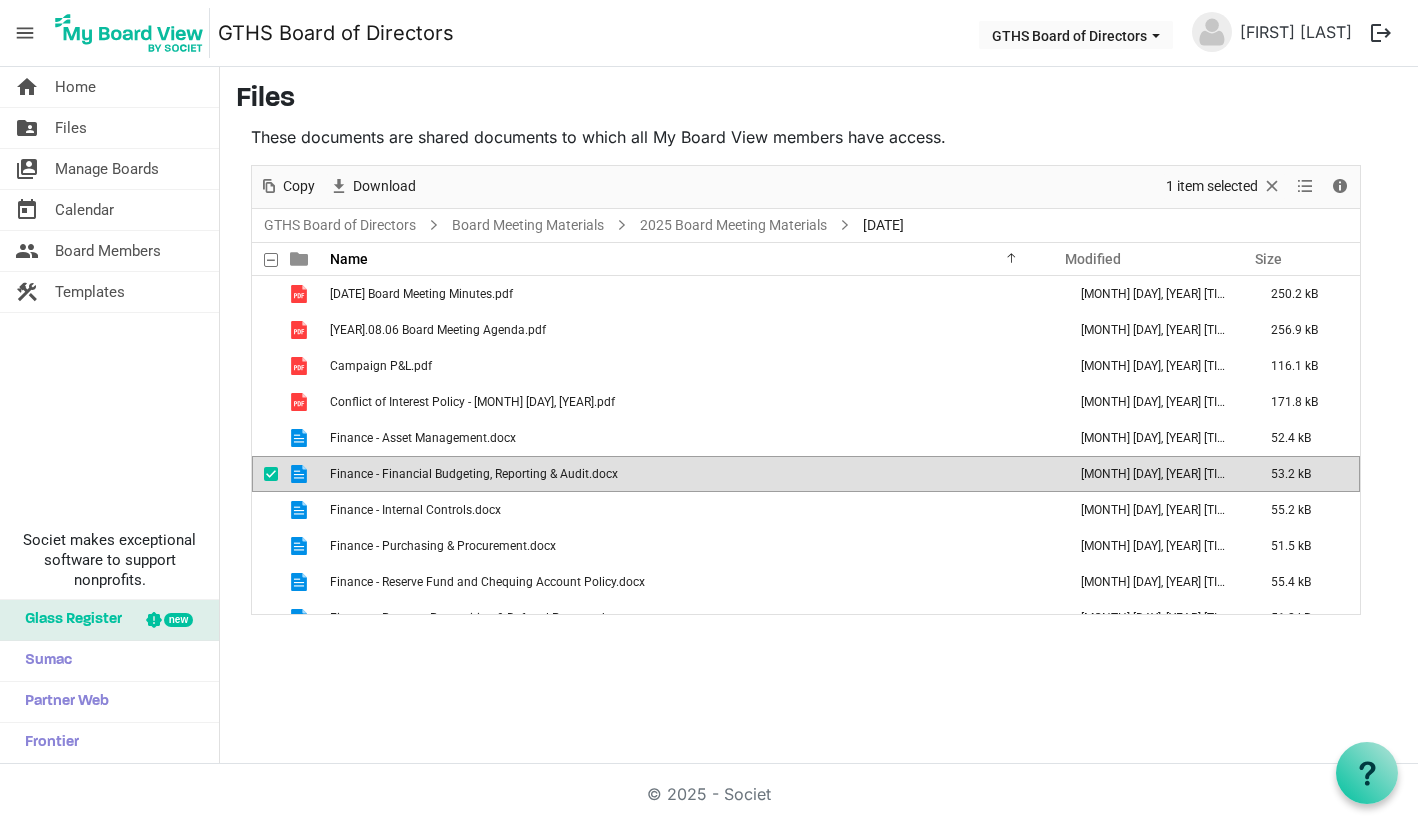 click on "Finance - Financial Budgeting, Reporting & Audit.docx" at bounding box center (692, 474) 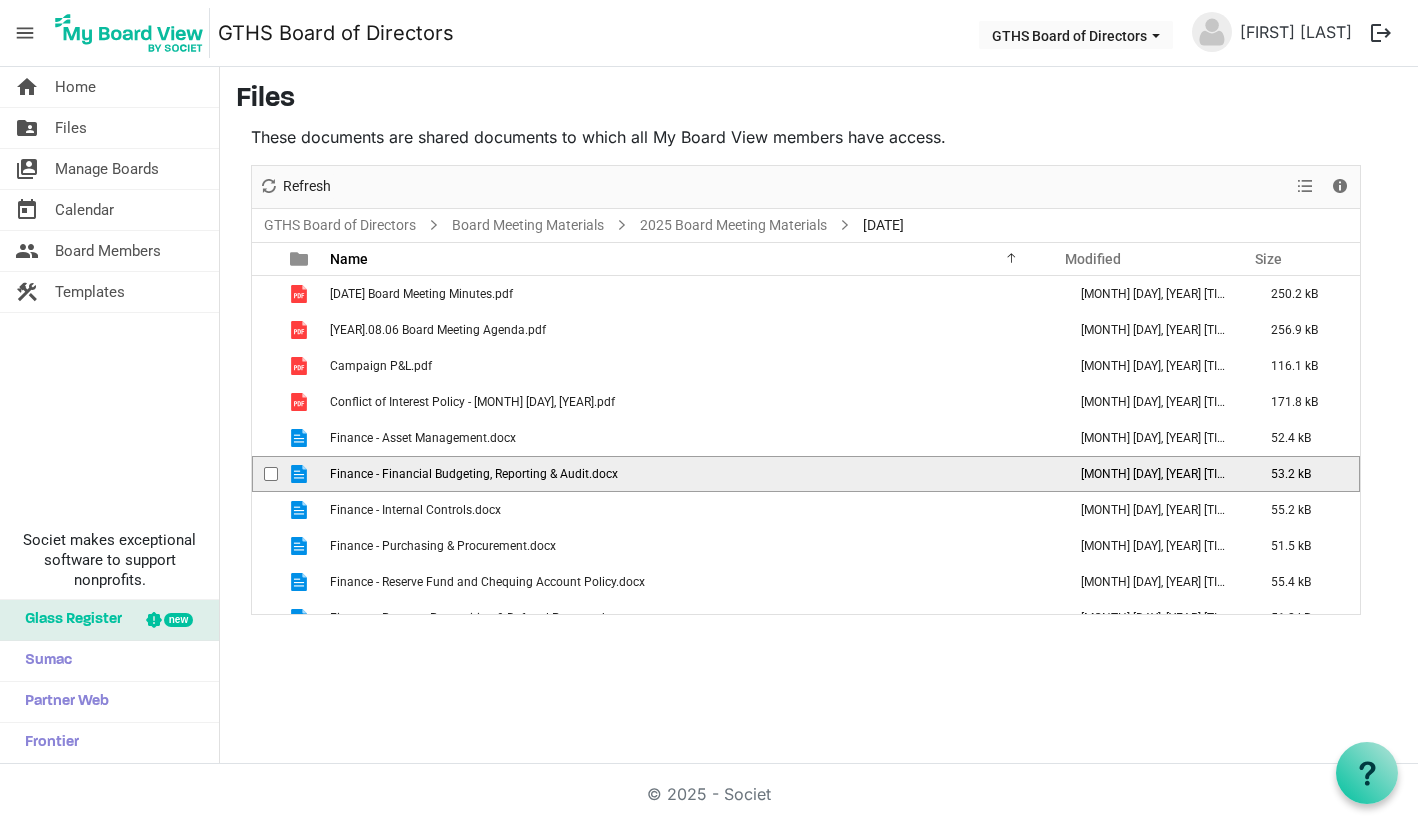 click on "Finance - Financial Budgeting, Reporting & Audit.docx" at bounding box center (692, 474) 